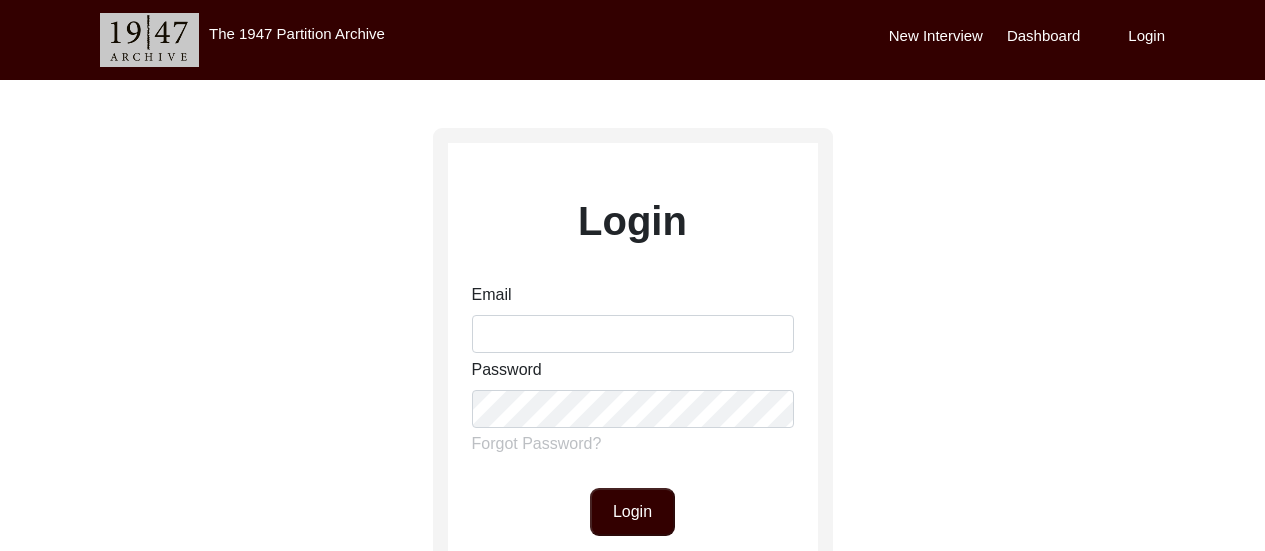 scroll, scrollTop: 0, scrollLeft: 0, axis: both 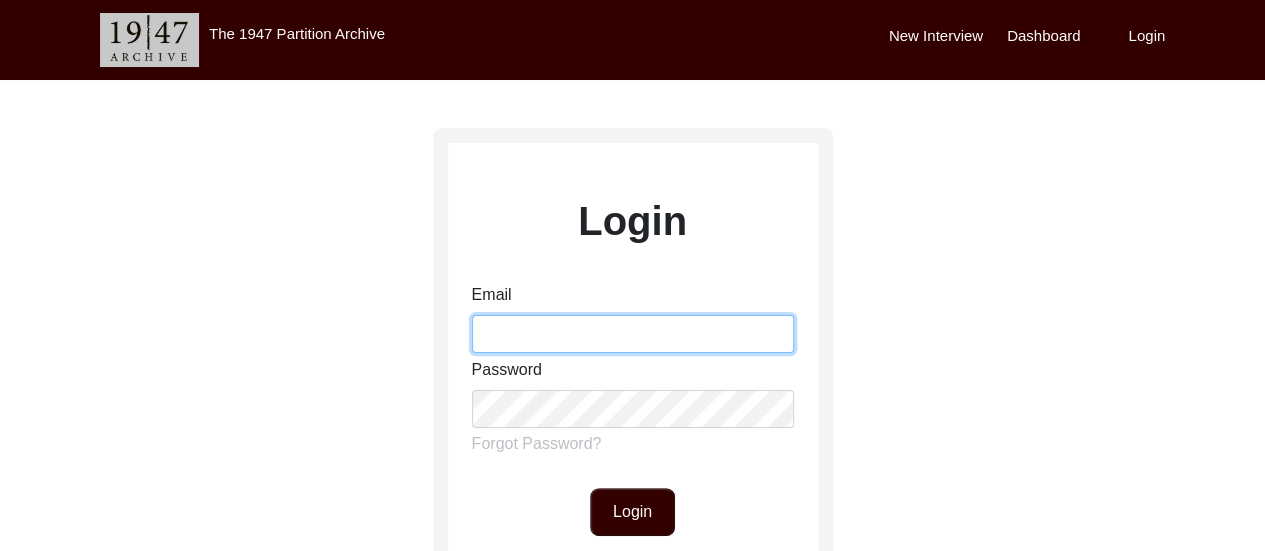 drag, startPoint x: 0, startPoint y: 0, endPoint x: 546, endPoint y: 327, distance: 636.43146 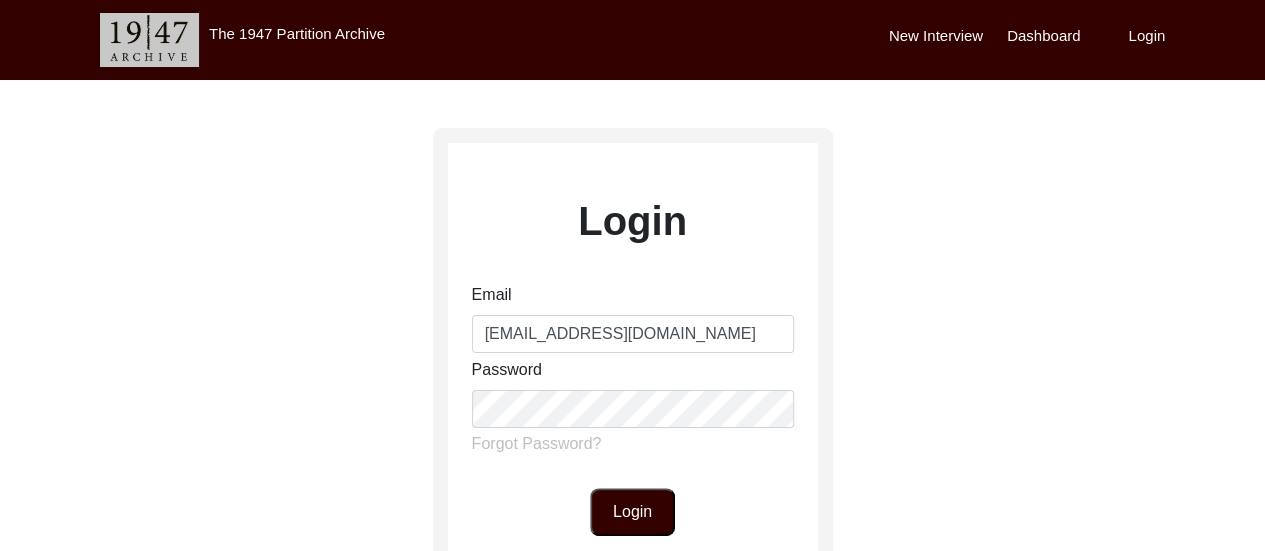 click on "Login" 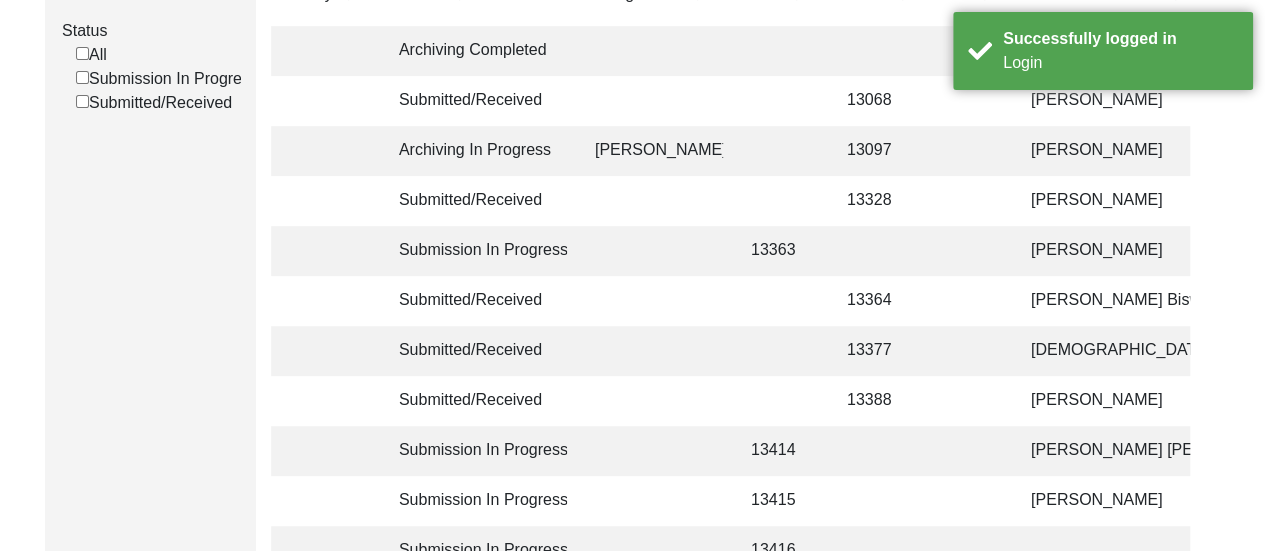 scroll, scrollTop: 440, scrollLeft: 0, axis: vertical 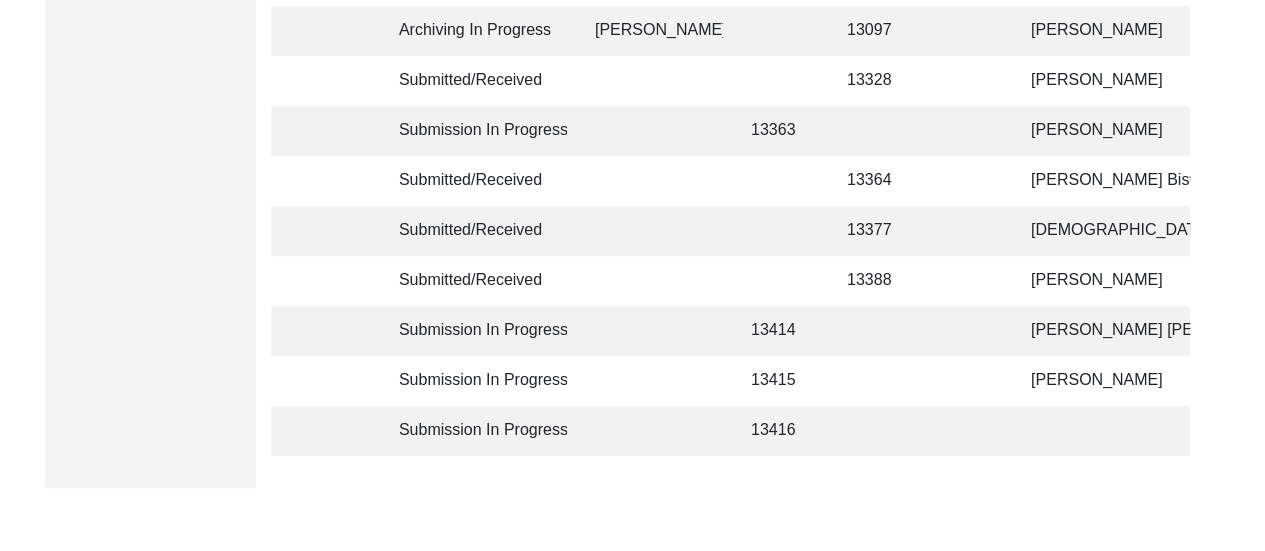 click 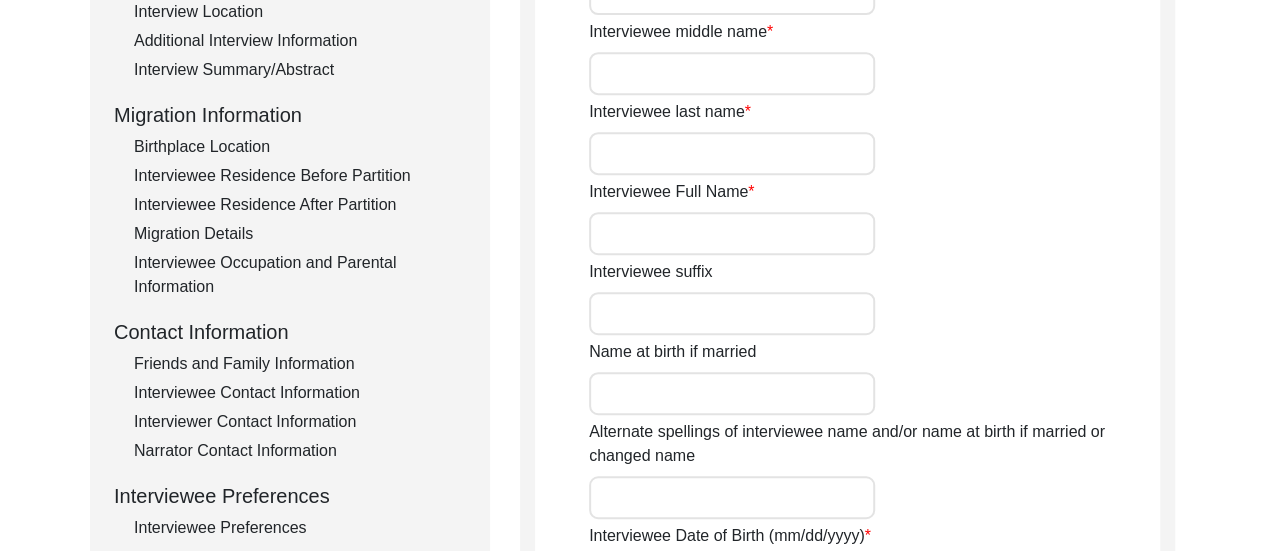 type on "Ramesh" 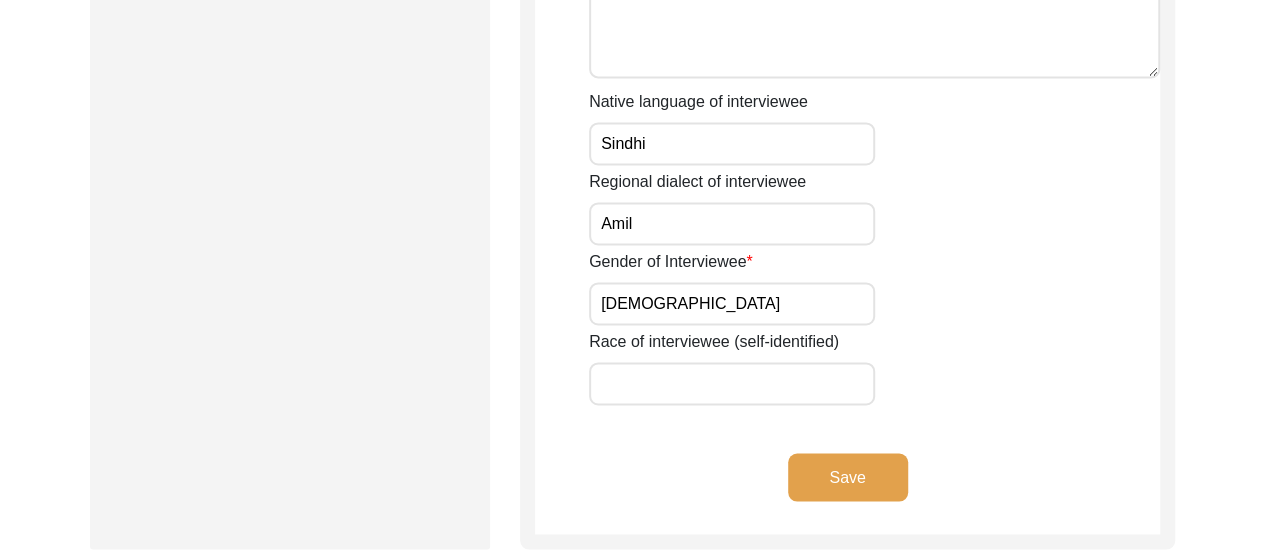 scroll, scrollTop: 1520, scrollLeft: 0, axis: vertical 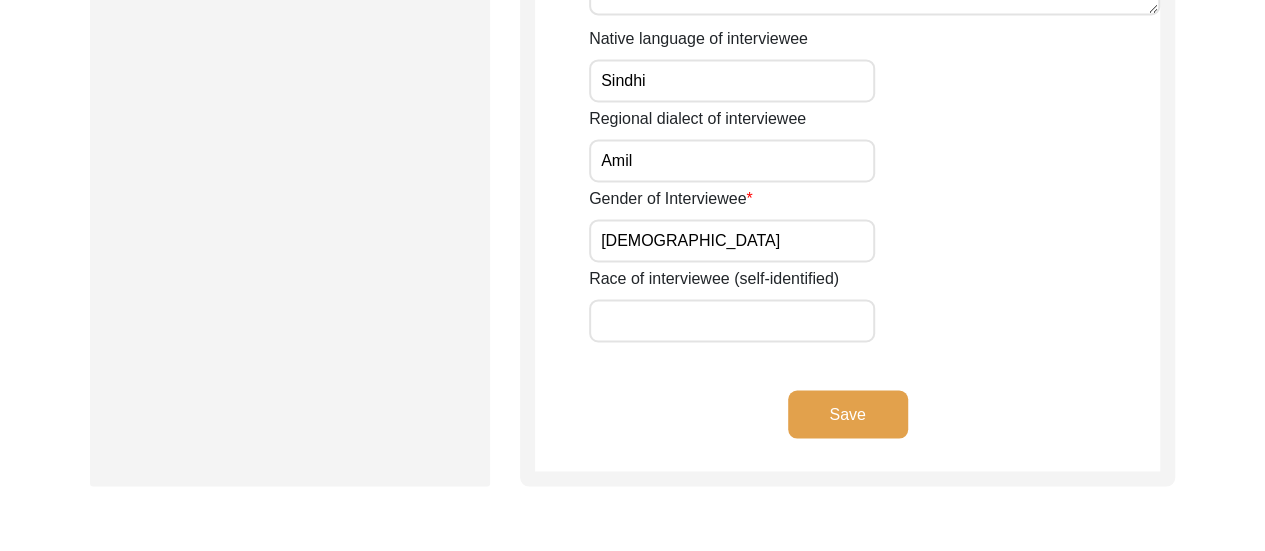 click on "Save" 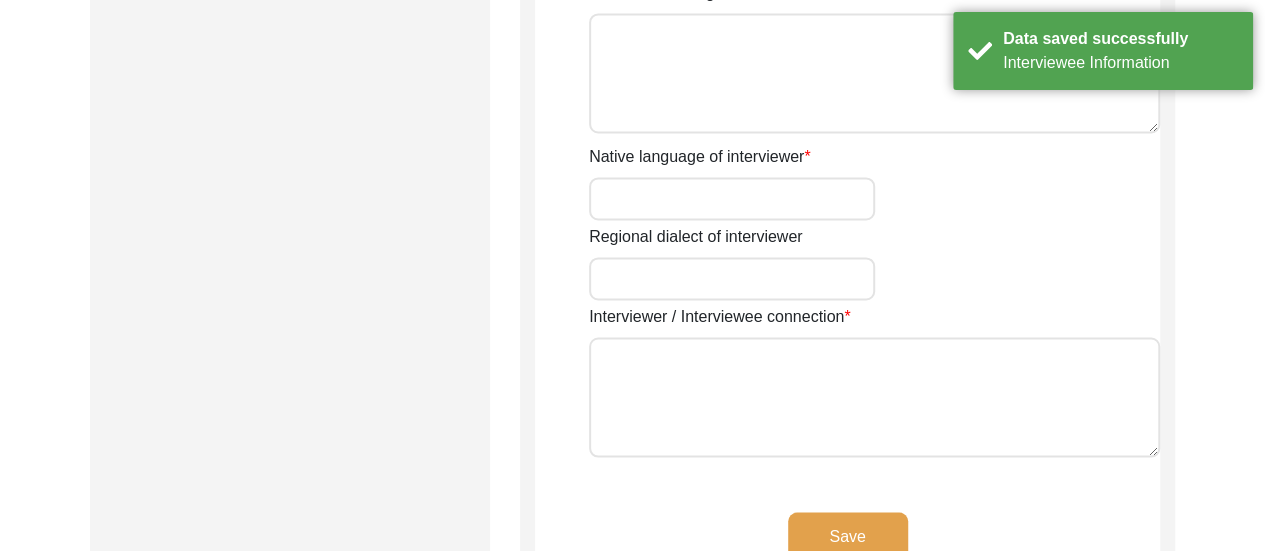 type on "[PERSON_NAME]" 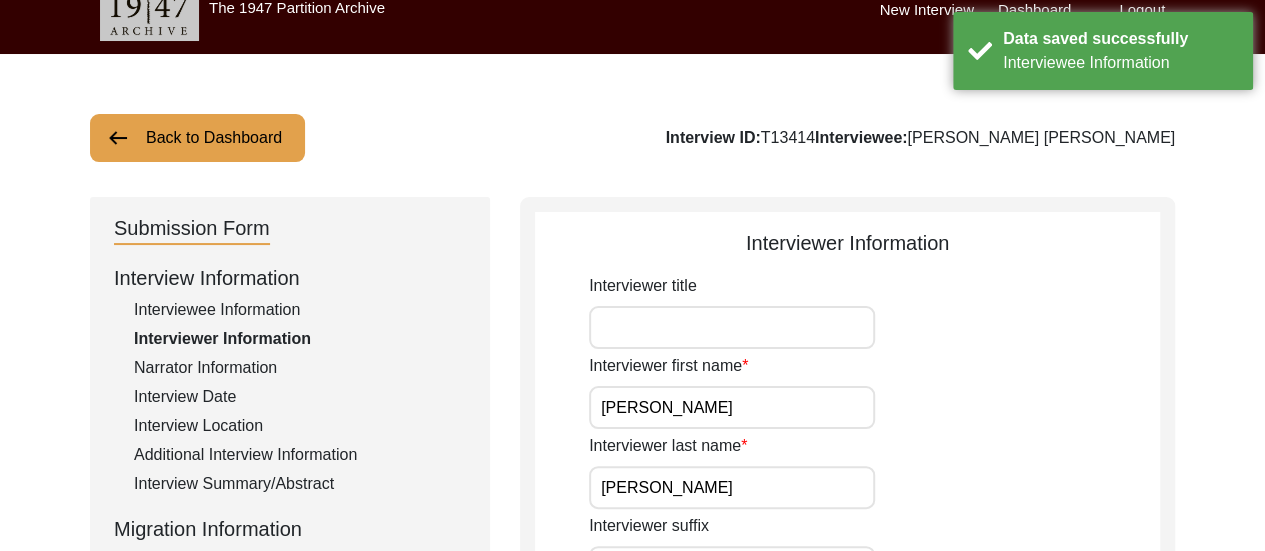 scroll, scrollTop: 0, scrollLeft: 0, axis: both 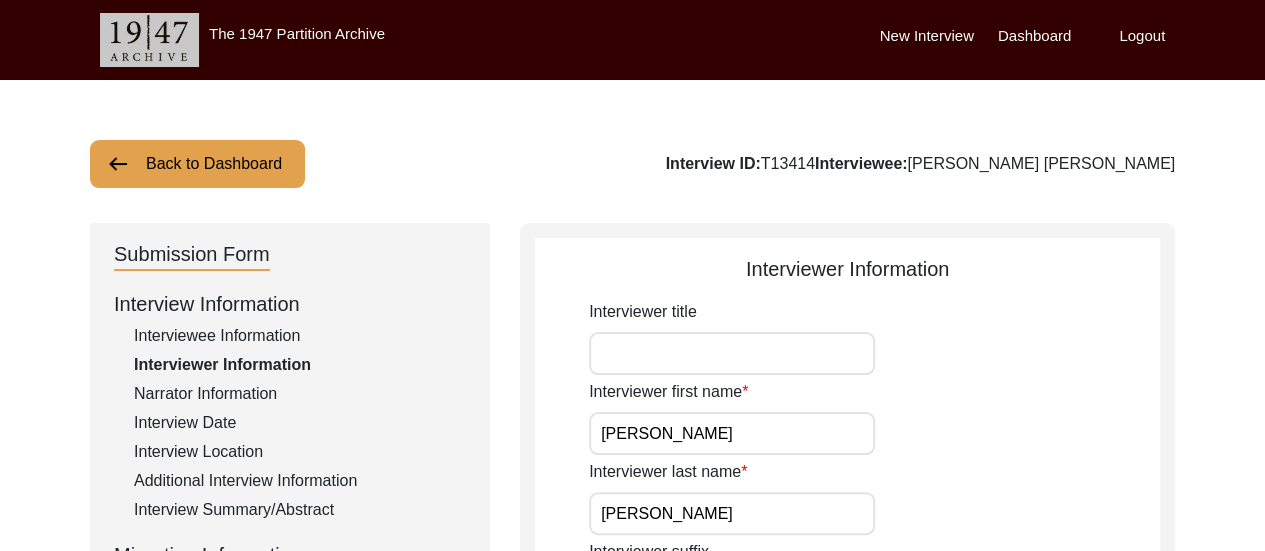 click on "Dashboard" at bounding box center [1034, 36] 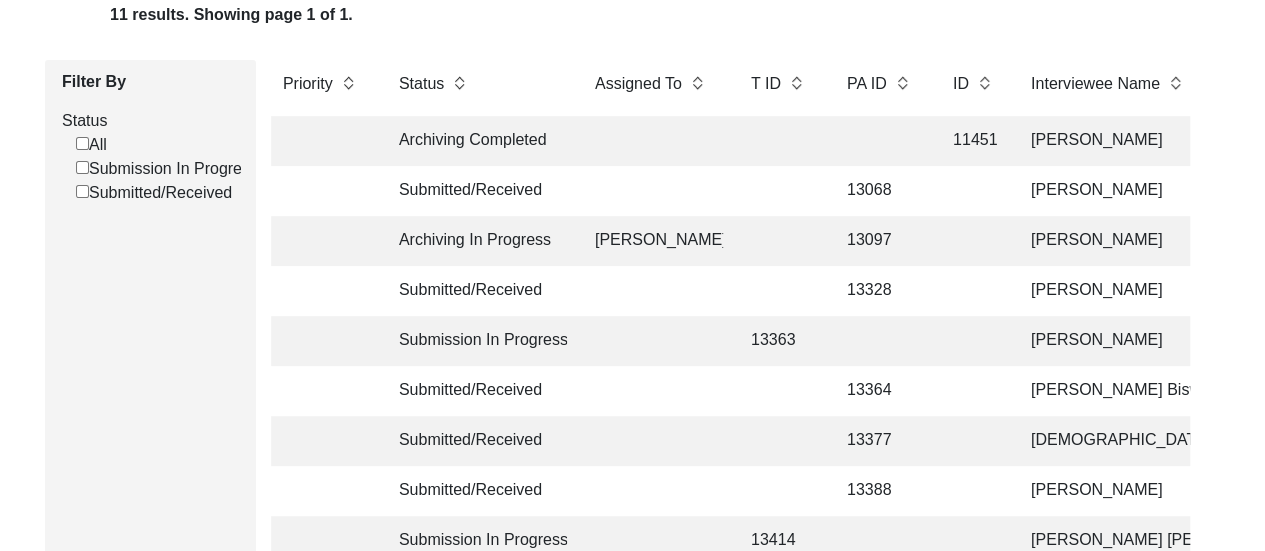 scroll, scrollTop: 240, scrollLeft: 0, axis: vertical 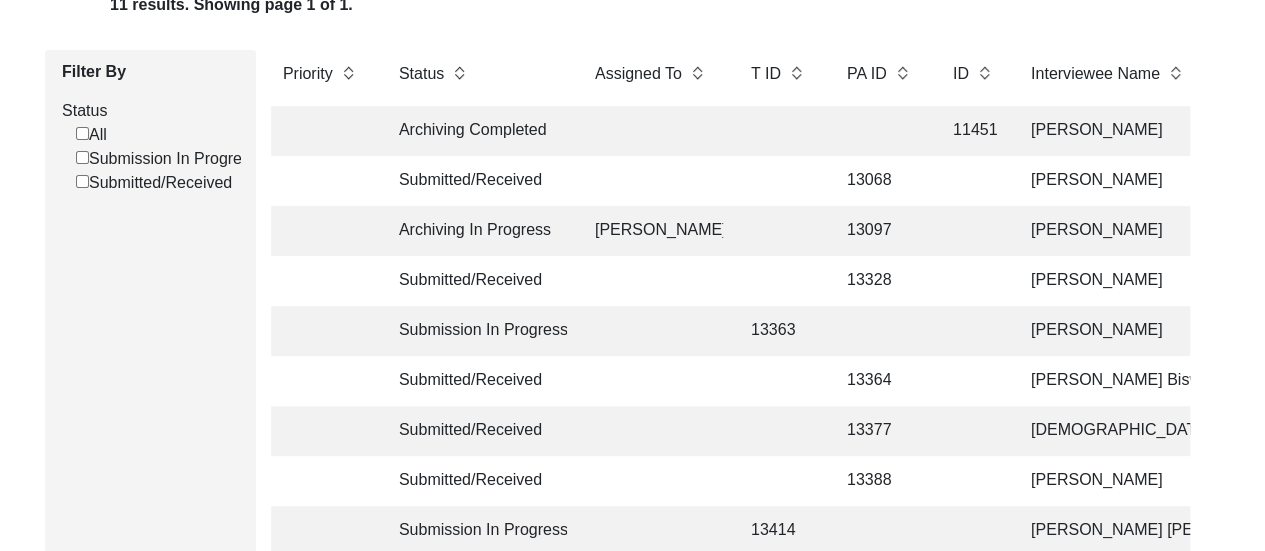 click 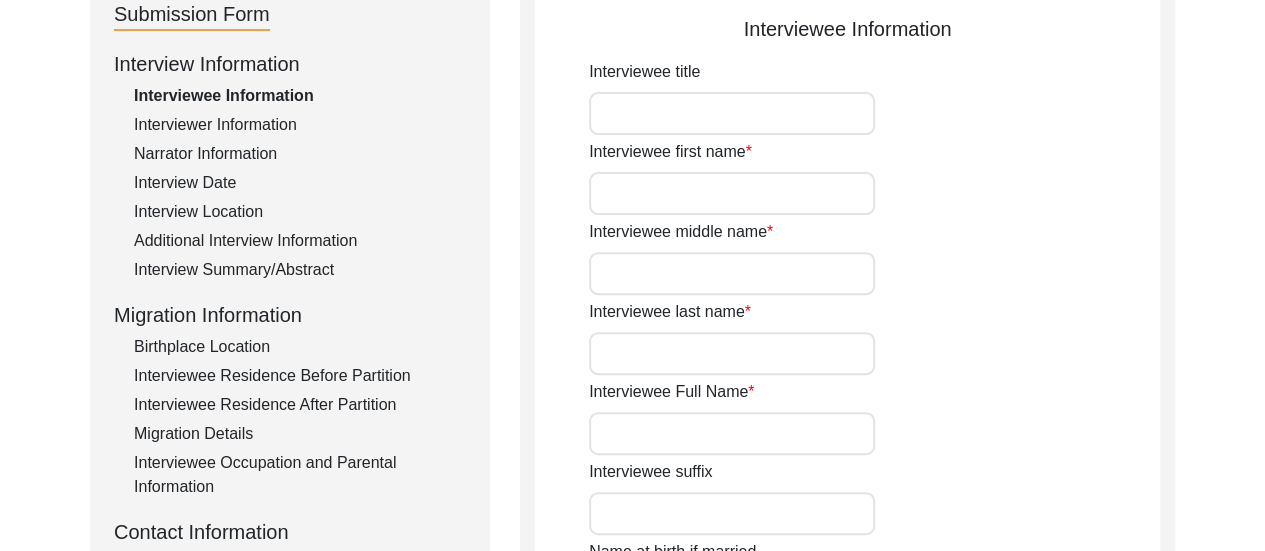 type on "Sadhan" 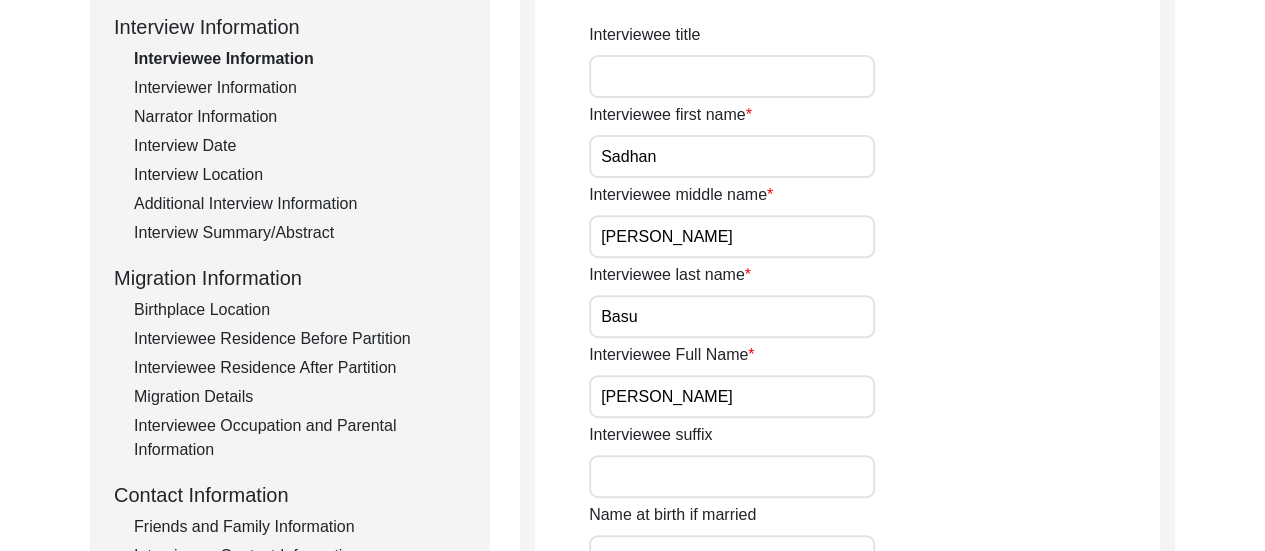scroll, scrollTop: 280, scrollLeft: 0, axis: vertical 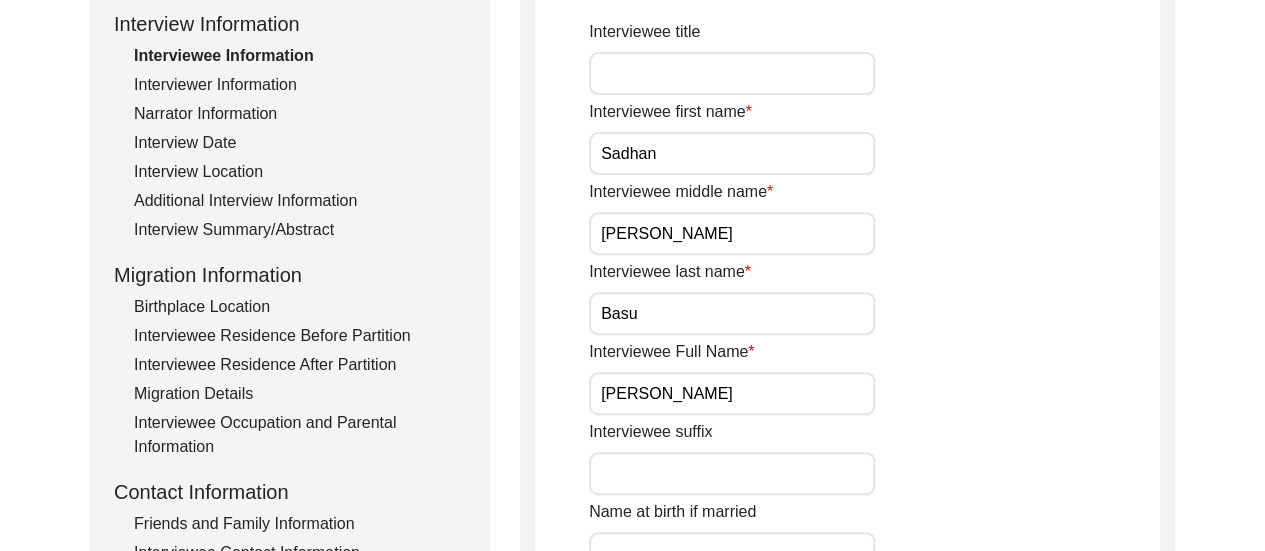 click on "Interviewer Information" 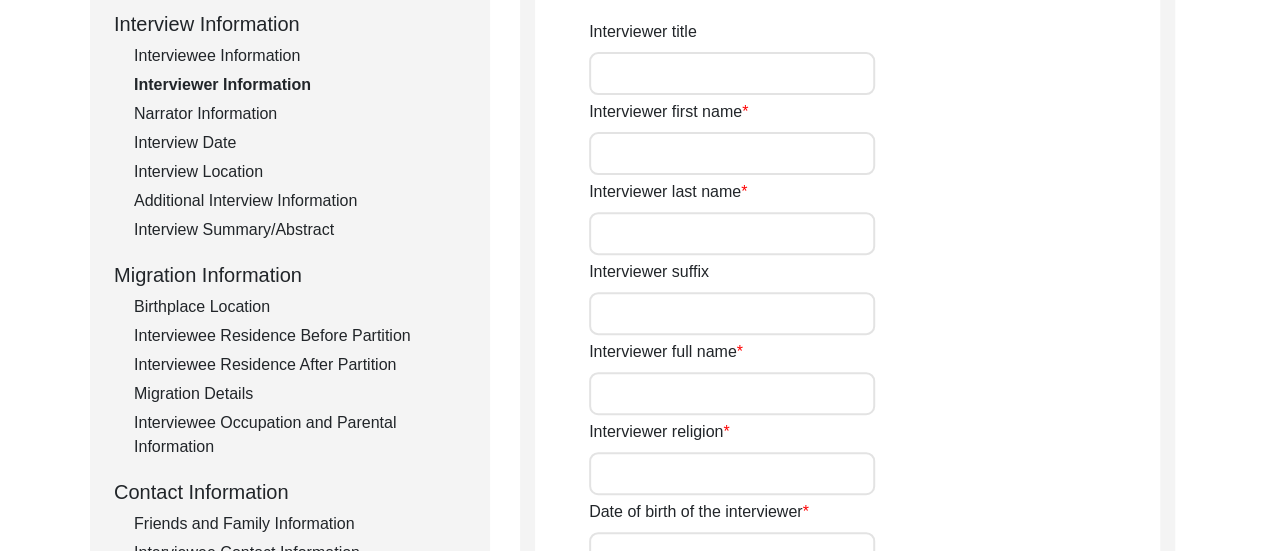 type on "[PERSON_NAME]" 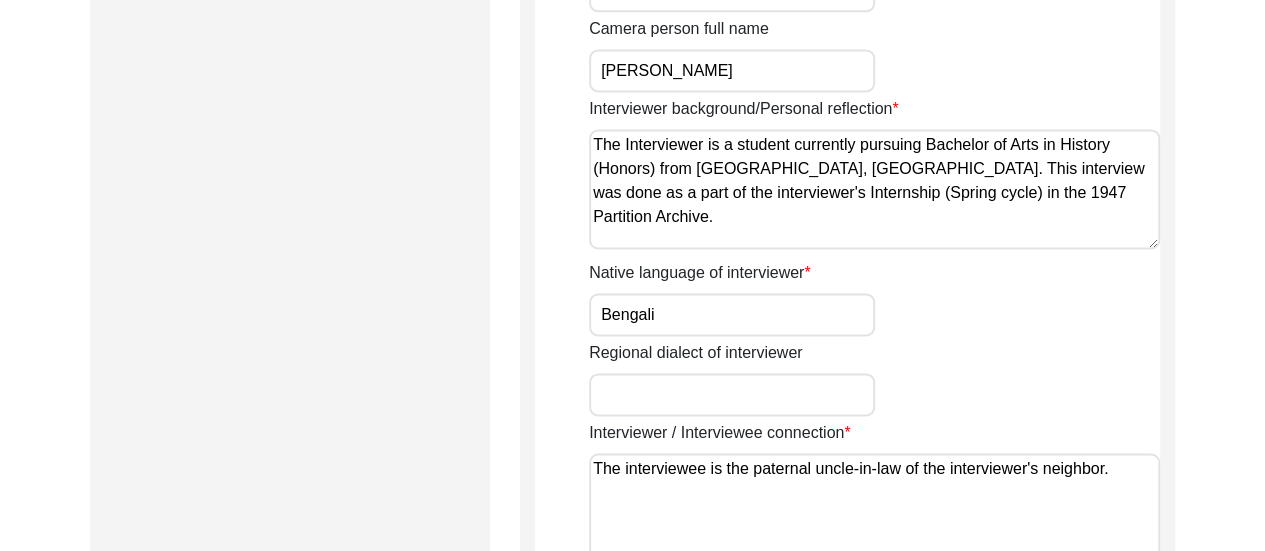 scroll, scrollTop: 1440, scrollLeft: 0, axis: vertical 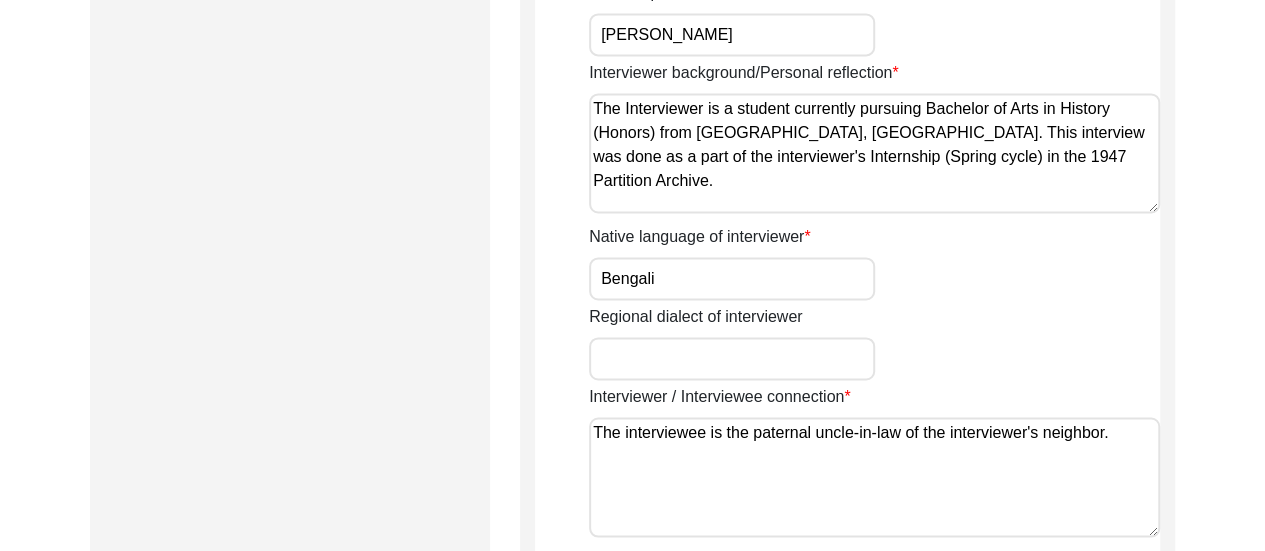 drag, startPoint x: 588, startPoint y: 105, endPoint x: 653, endPoint y: 177, distance: 97 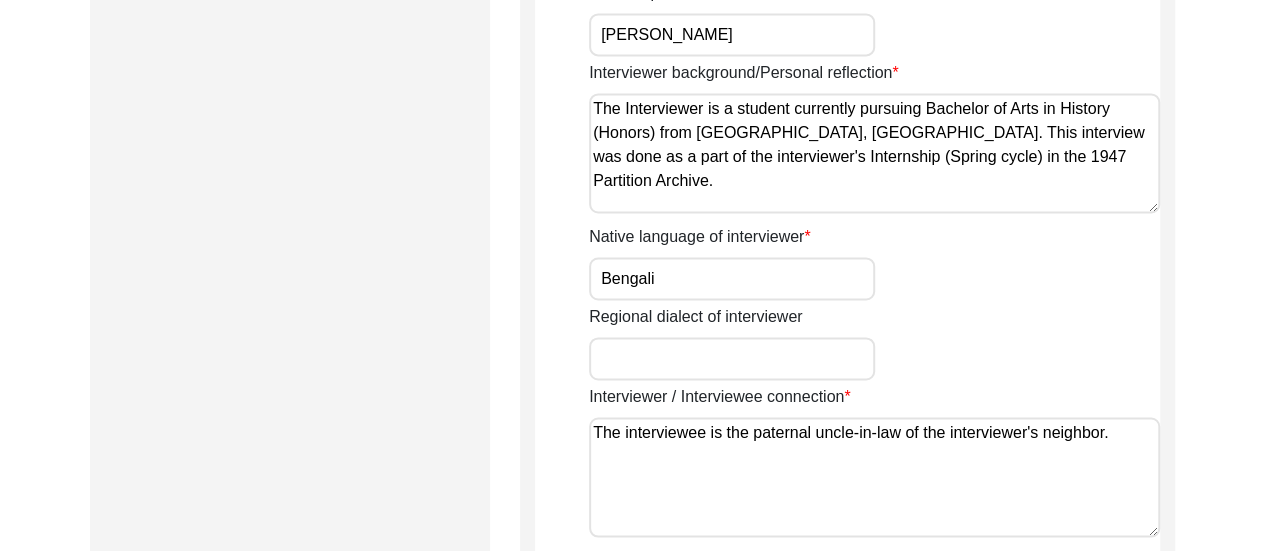 click on "The Interviewer is a student currently pursuing Bachelor of Arts in History (Honors) from [GEOGRAPHIC_DATA], [GEOGRAPHIC_DATA]. This interview was done as a part of the interviewer's Internship (Spring cycle) in the 1947 Partition Archive." at bounding box center (874, 153) 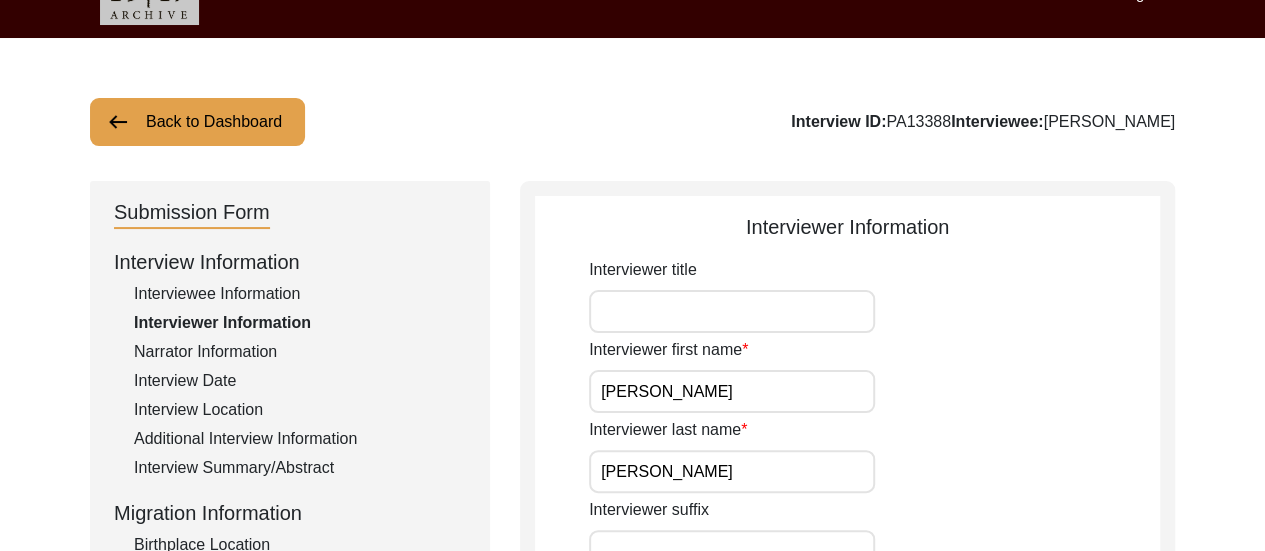 scroll, scrollTop: 0, scrollLeft: 0, axis: both 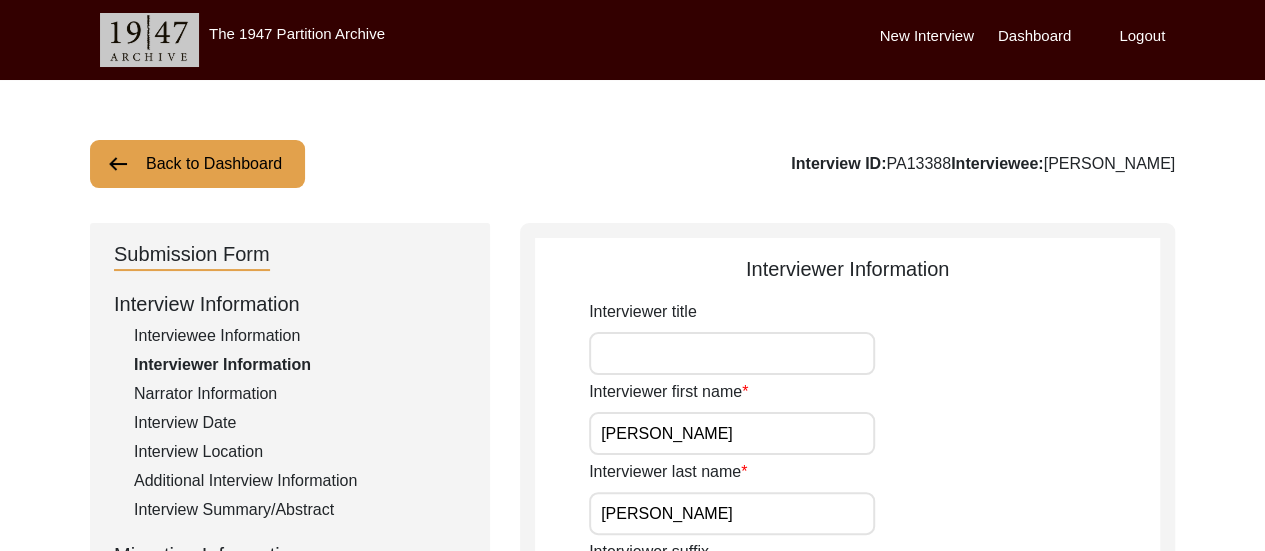 click on "Dashboard" at bounding box center [1034, 36] 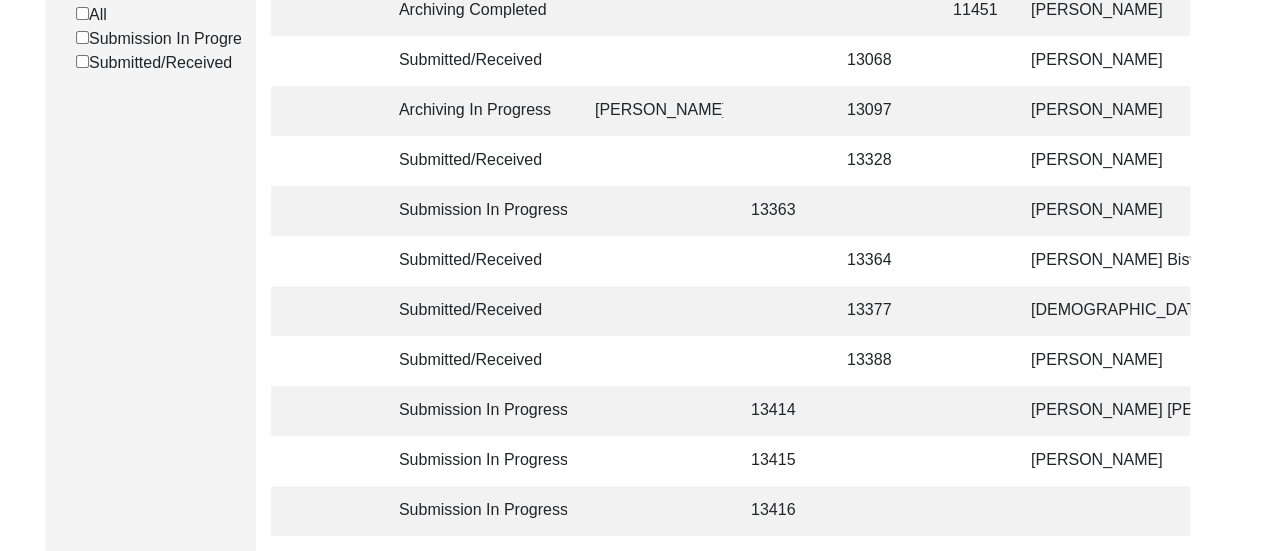 scroll, scrollTop: 440, scrollLeft: 0, axis: vertical 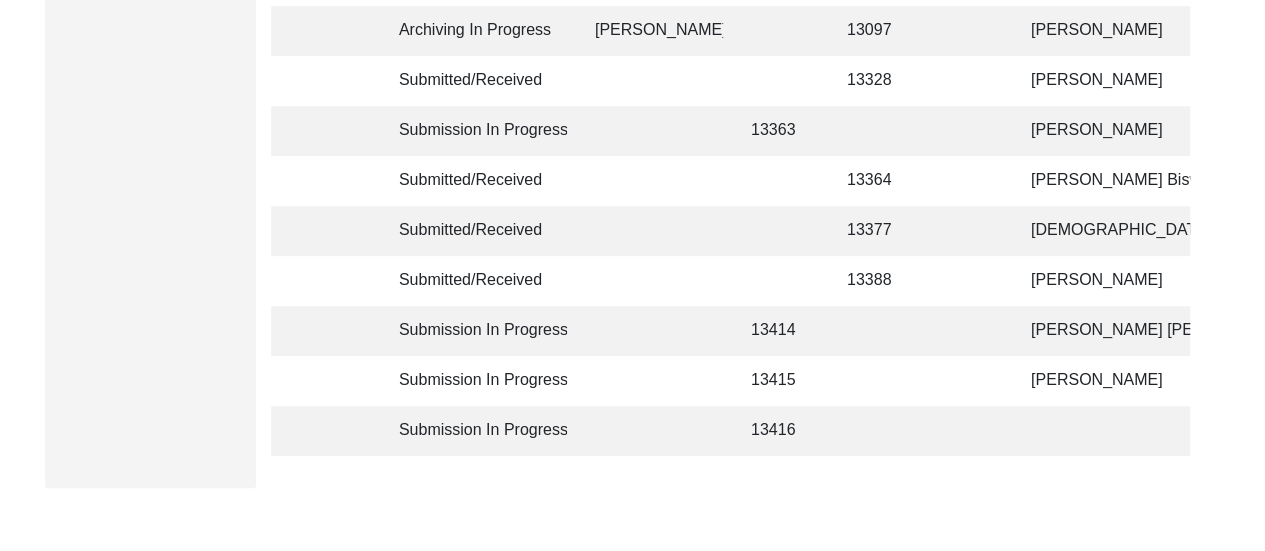 click 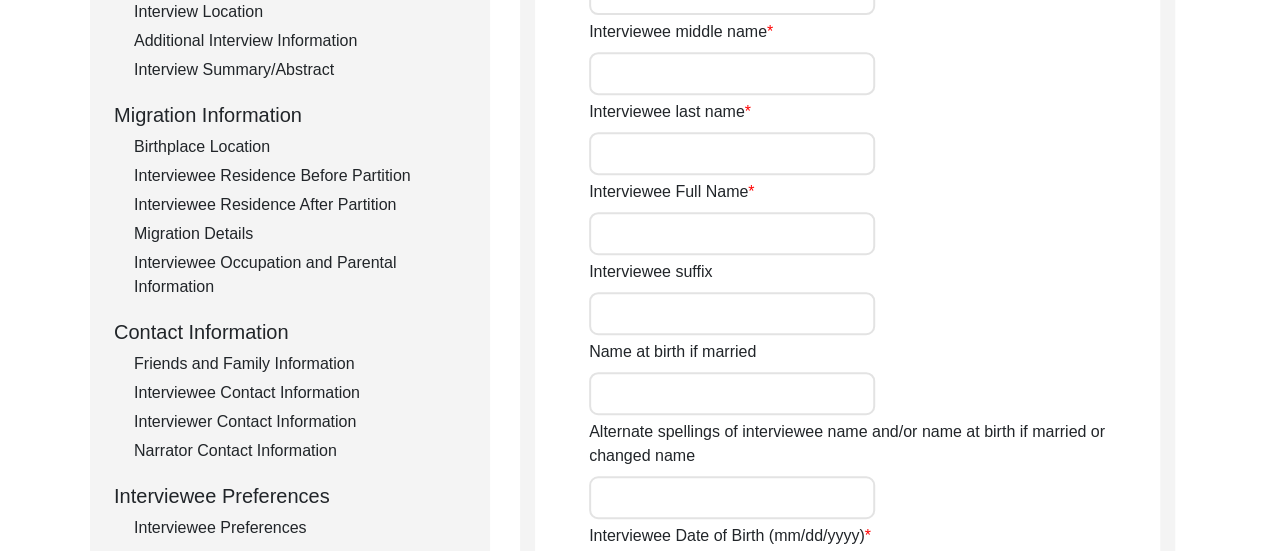 type on "Ramesh" 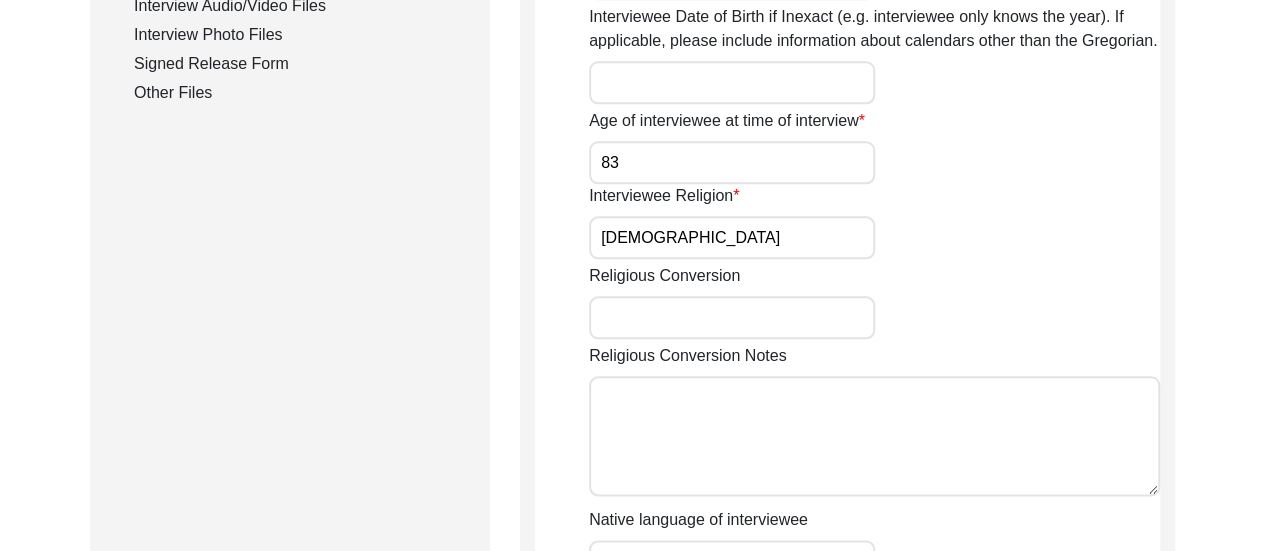 scroll, scrollTop: 1080, scrollLeft: 0, axis: vertical 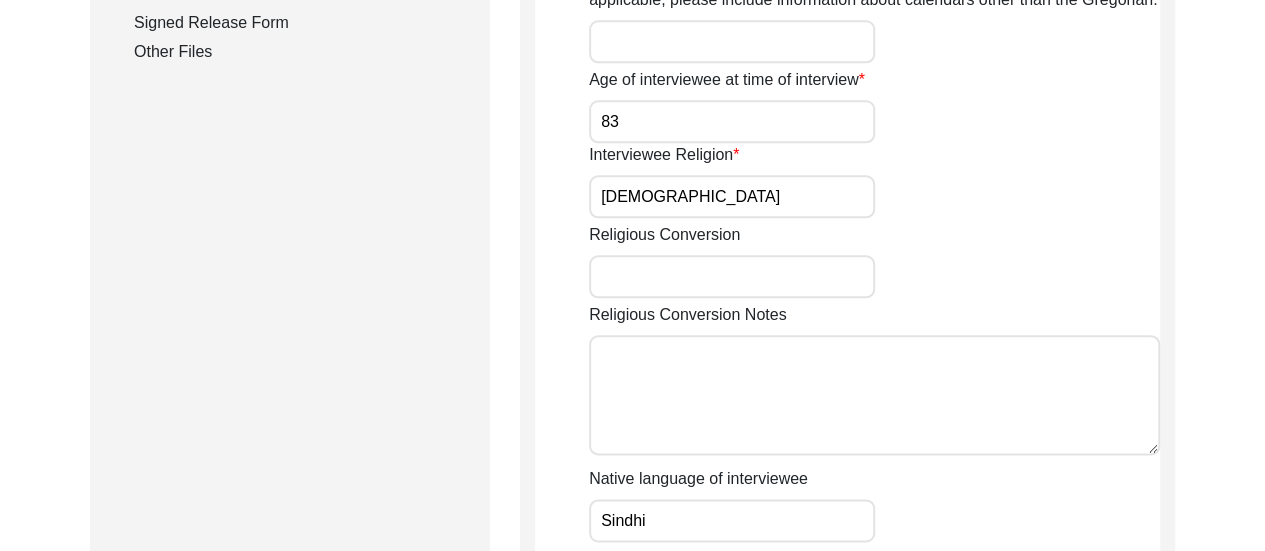 click on "Religious Conversion Notes" at bounding box center [874, 395] 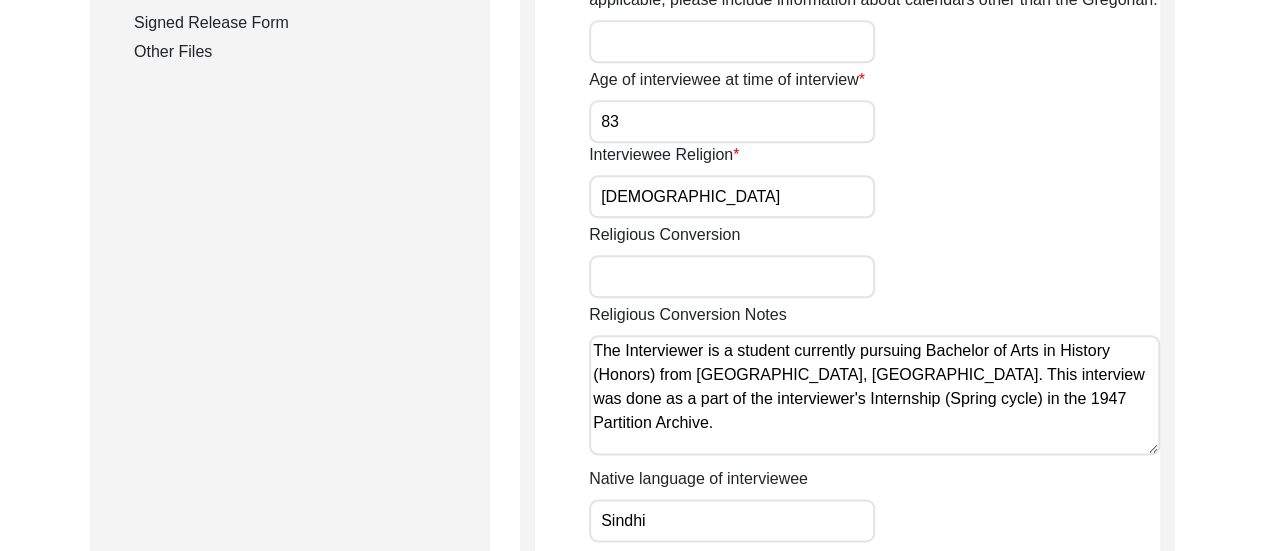 type on "The Interviewer is a student currently pursuing Bachelor of Arts in History (Honors) from [GEOGRAPHIC_DATA], [GEOGRAPHIC_DATA]. This interview was done as a part of the interviewer's Internship (Spring cycle) in the 1947 Partition Archive." 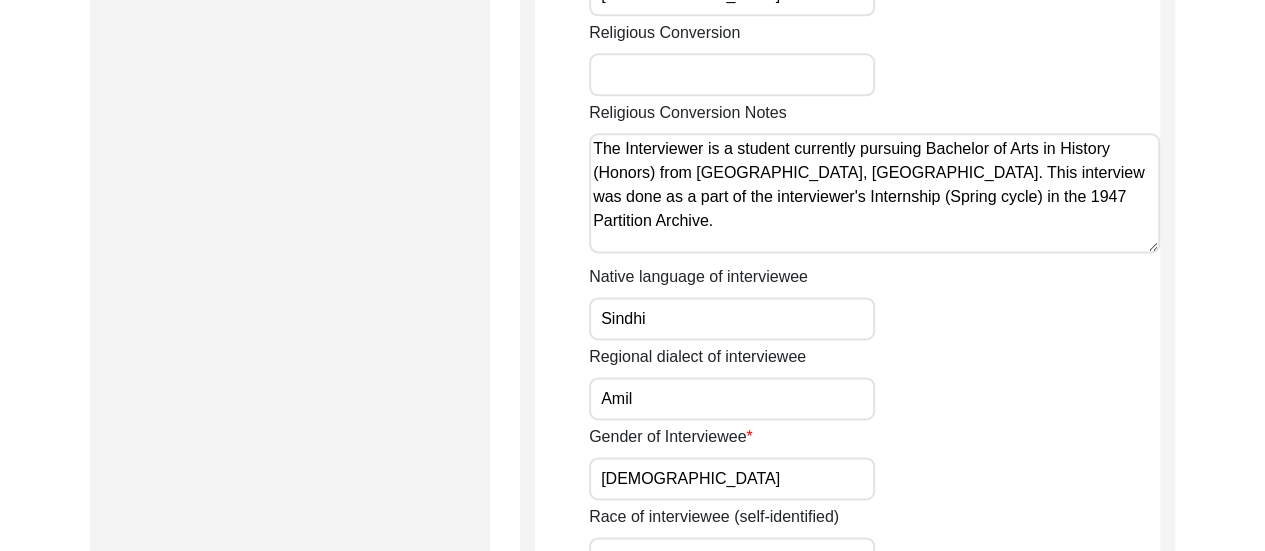 scroll, scrollTop: 1280, scrollLeft: 0, axis: vertical 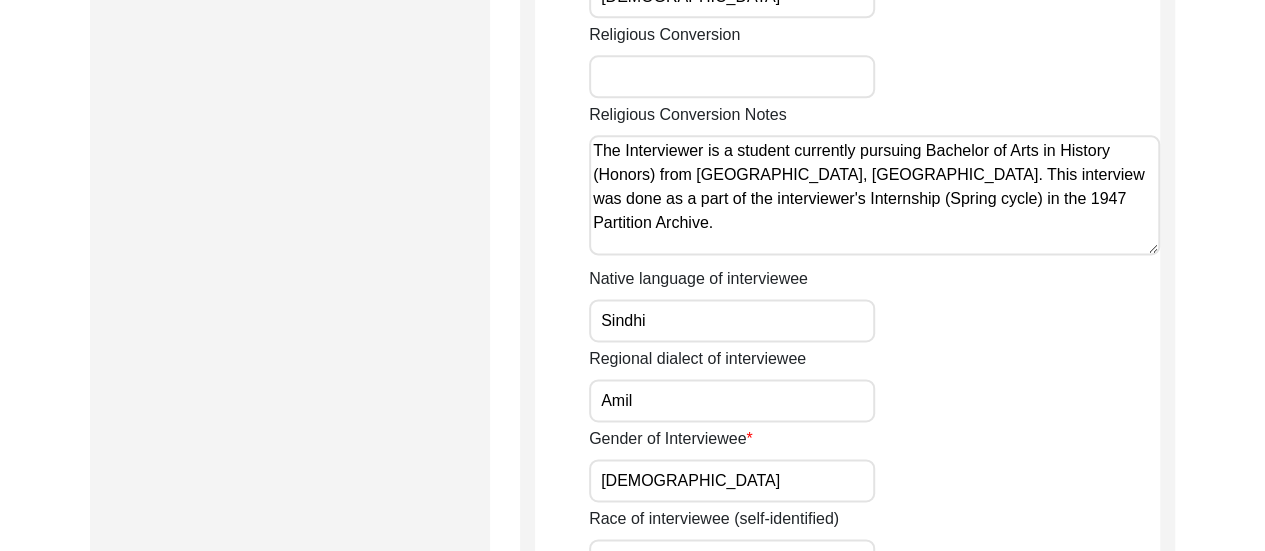 click on "The Interviewer is a student currently pursuing Bachelor of Arts in History (Honors) from [GEOGRAPHIC_DATA], [GEOGRAPHIC_DATA]. This interview was done as a part of the interviewer's Internship (Spring cycle) in the 1947 Partition Archive." at bounding box center [874, 195] 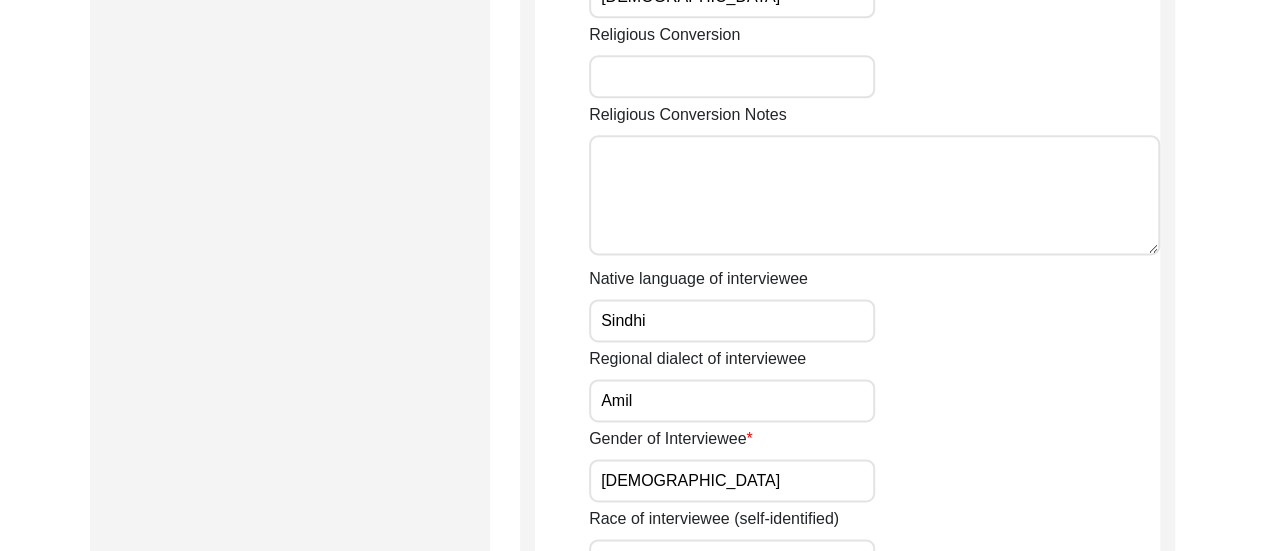 type 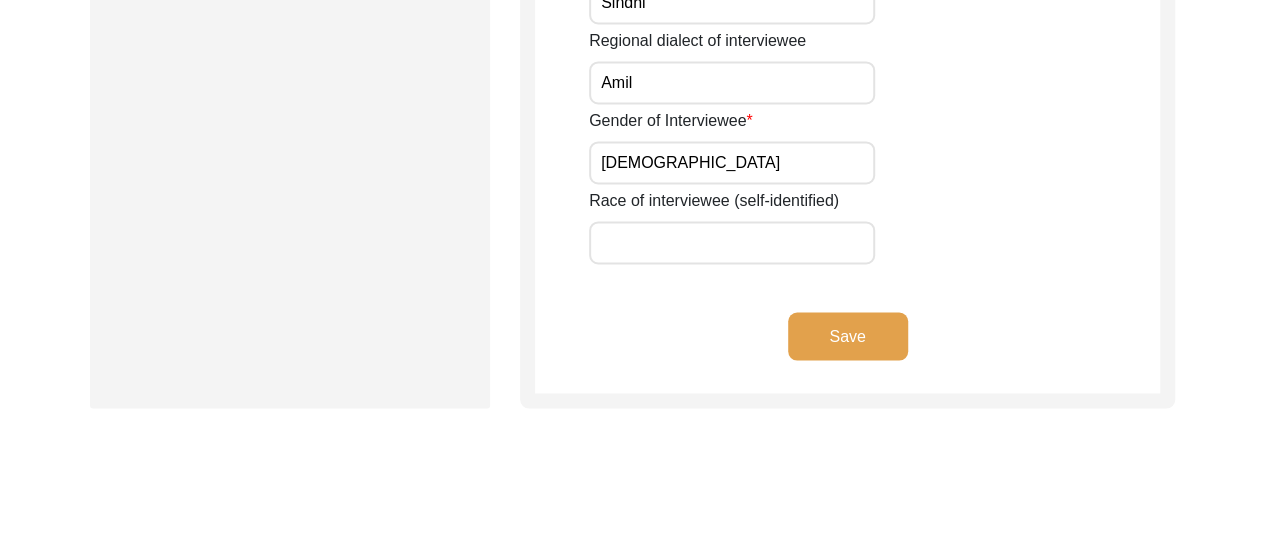 scroll, scrollTop: 1600, scrollLeft: 0, axis: vertical 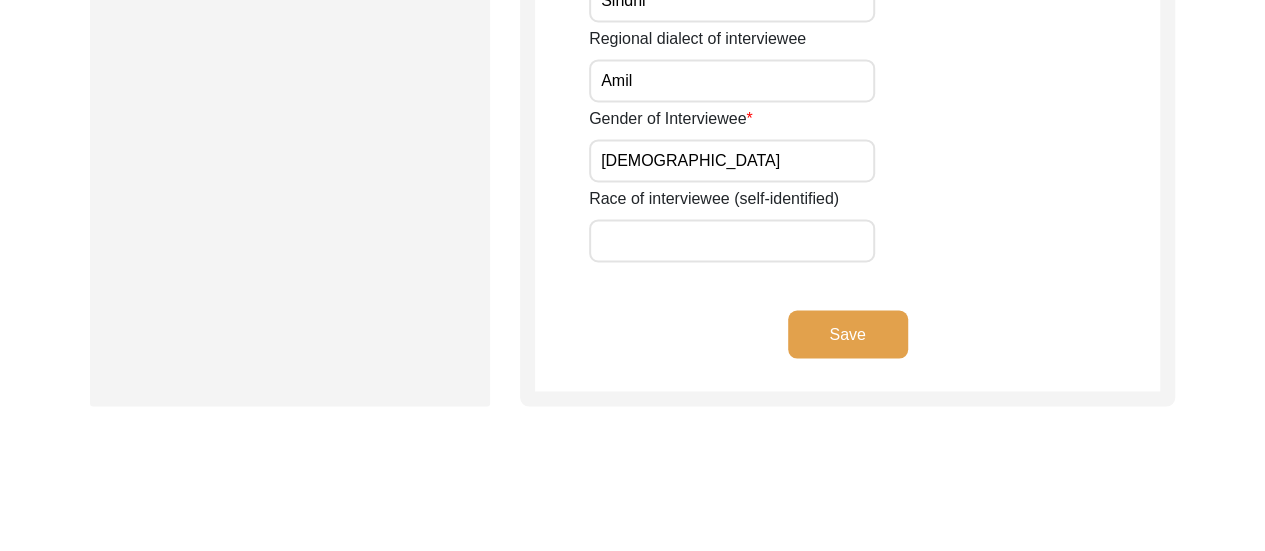 click on "Save" 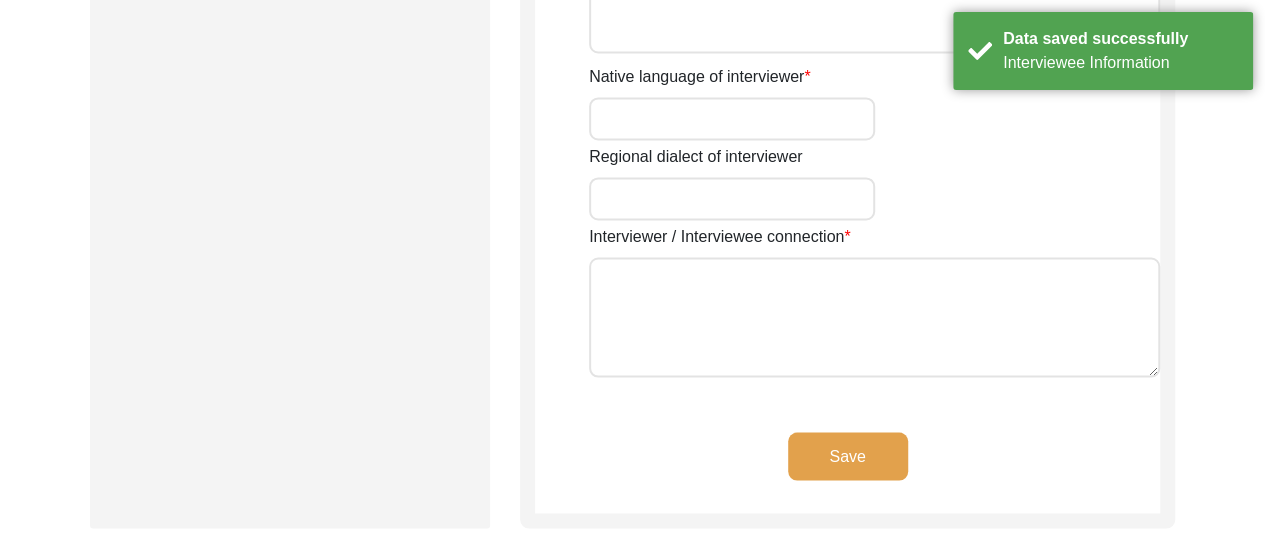 type on "[PERSON_NAME]" 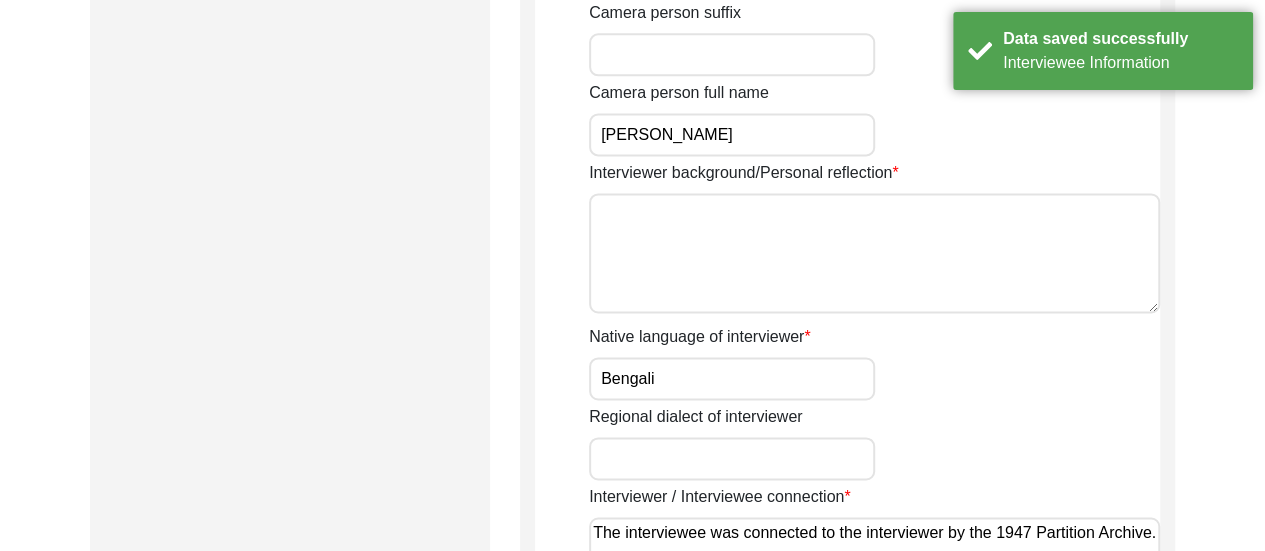 scroll, scrollTop: 1320, scrollLeft: 0, axis: vertical 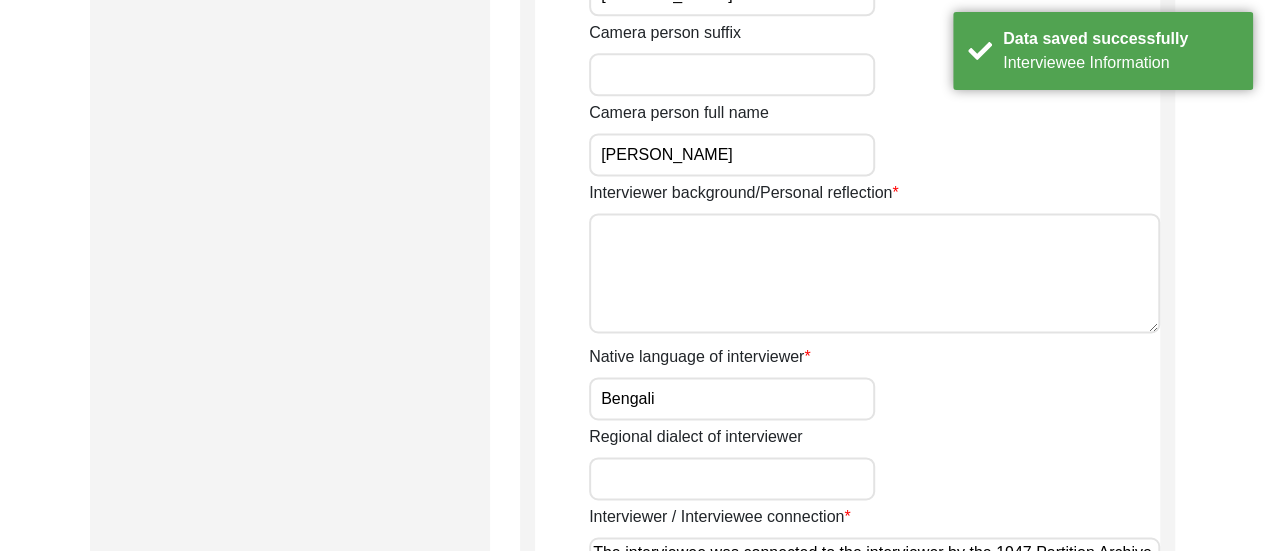 click on "Interviewer background/Personal reflection" at bounding box center (874, 273) 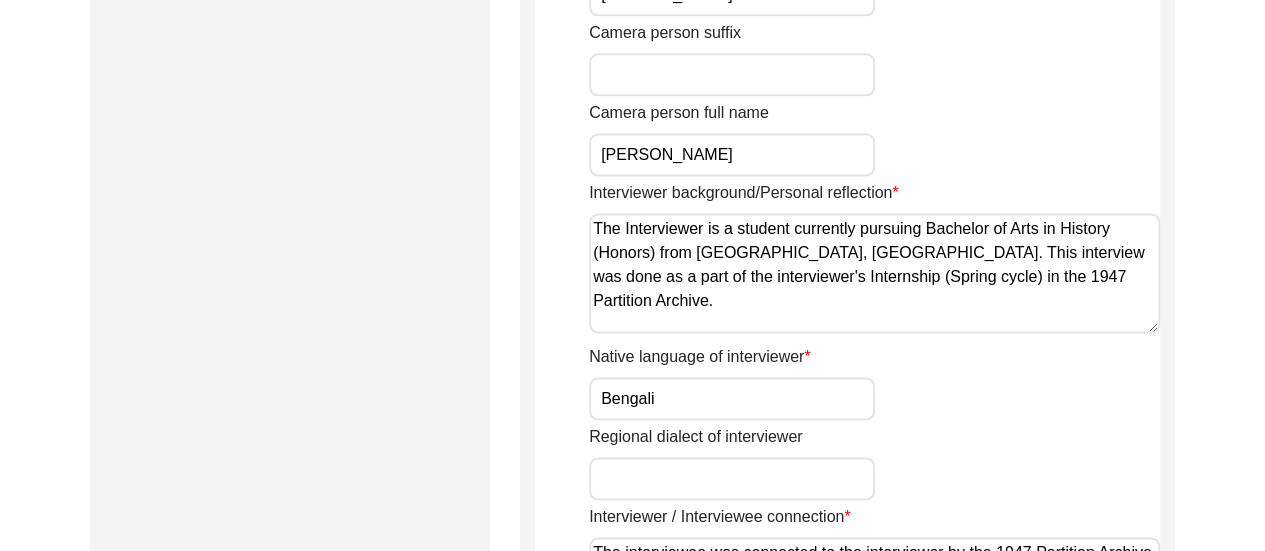 type on "The Interviewer is a student currently pursuing Bachelor of Arts in History (Honors) from [GEOGRAPHIC_DATA], [GEOGRAPHIC_DATA]. This interview was done as a part of the interviewer's Internship (Spring cycle) in the 1947 Partition Archive." 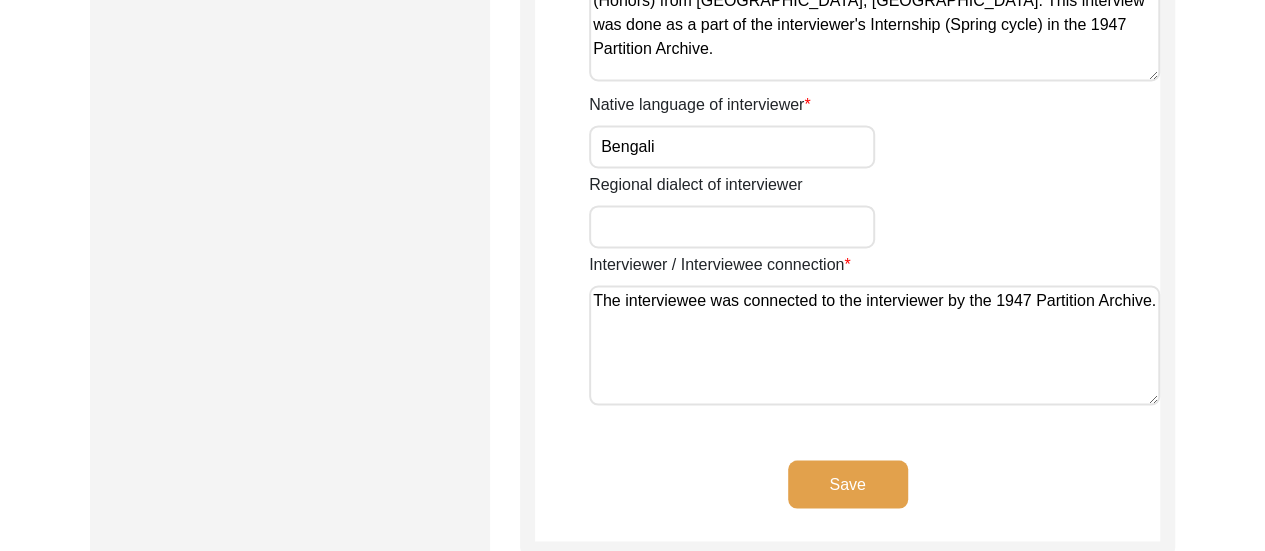 scroll, scrollTop: 1640, scrollLeft: 0, axis: vertical 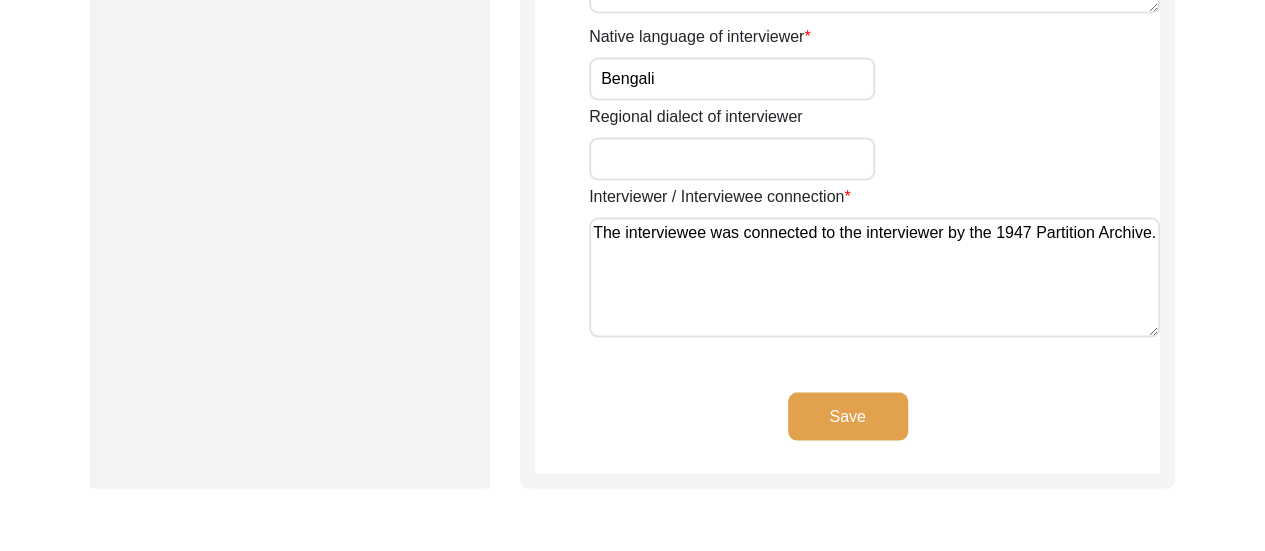 click on "Save" 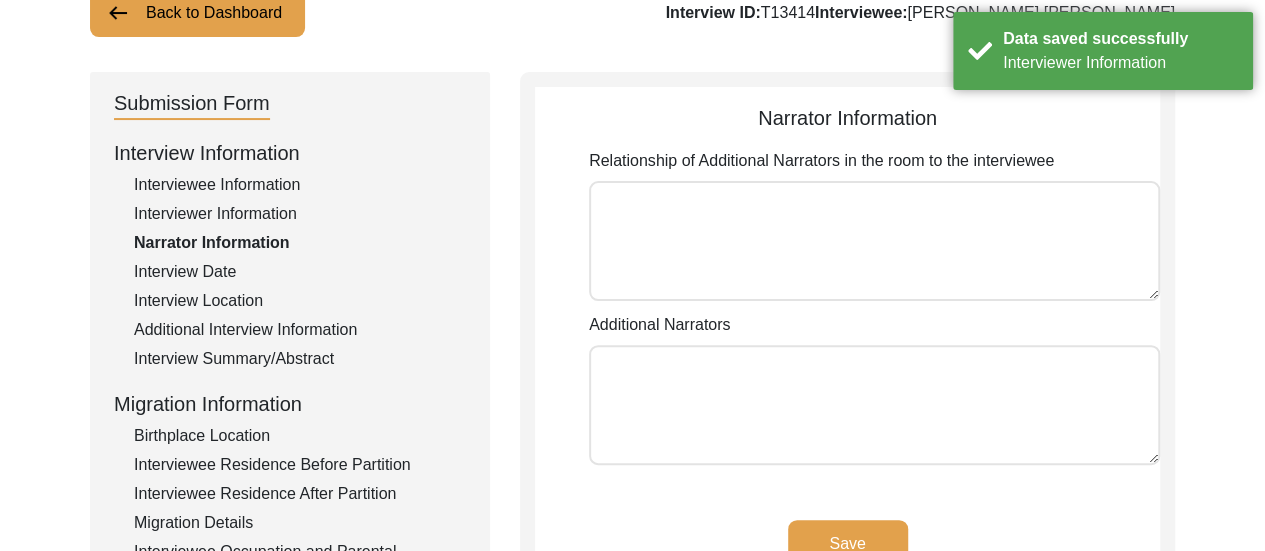 scroll, scrollTop: 374, scrollLeft: 0, axis: vertical 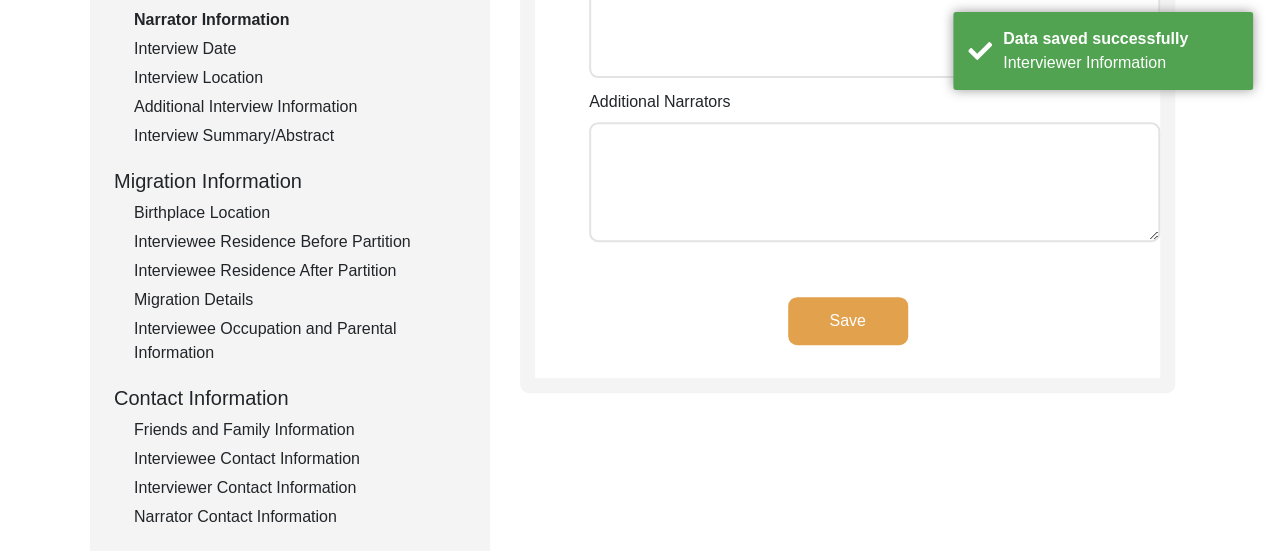 click on "Save" 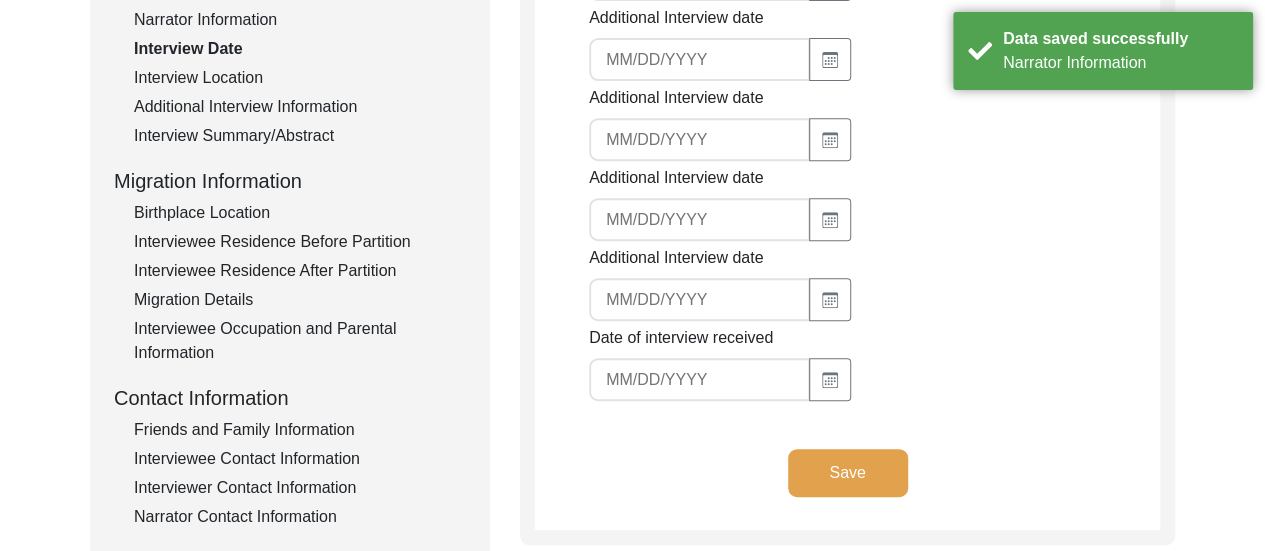 type on "[DATE]" 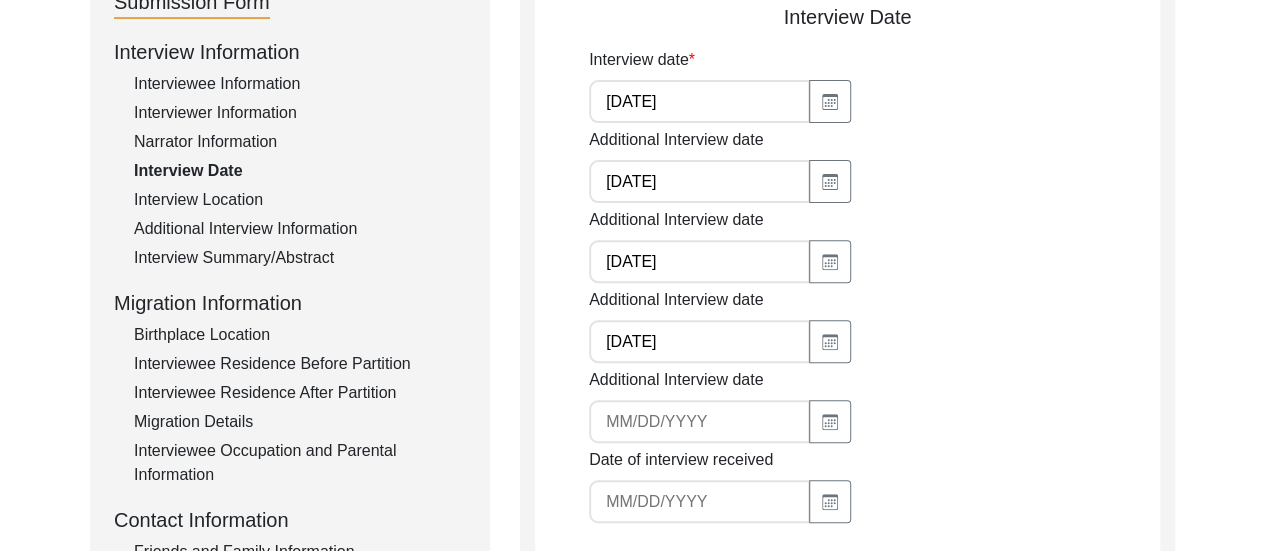 scroll, scrollTop: 254, scrollLeft: 0, axis: vertical 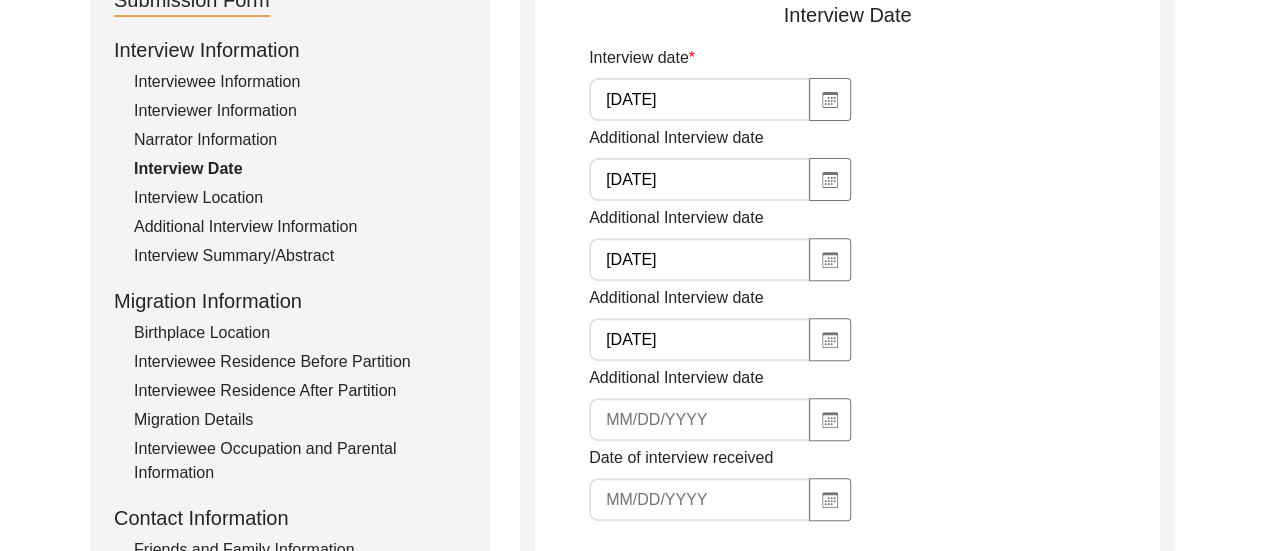 click on "Additional Interview date" 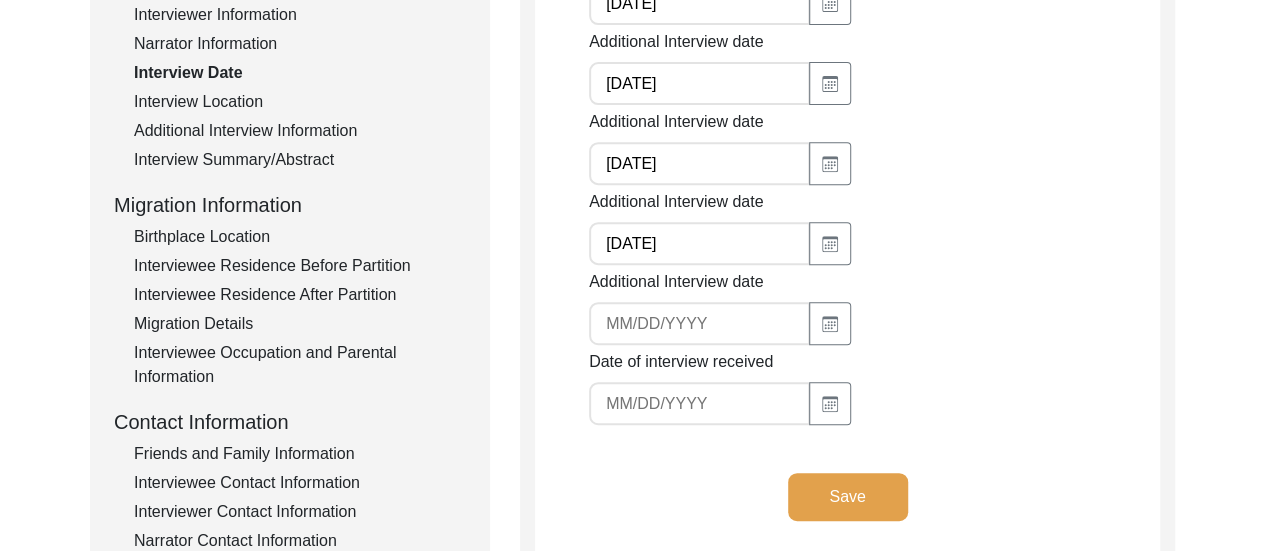 scroll, scrollTop: 374, scrollLeft: 0, axis: vertical 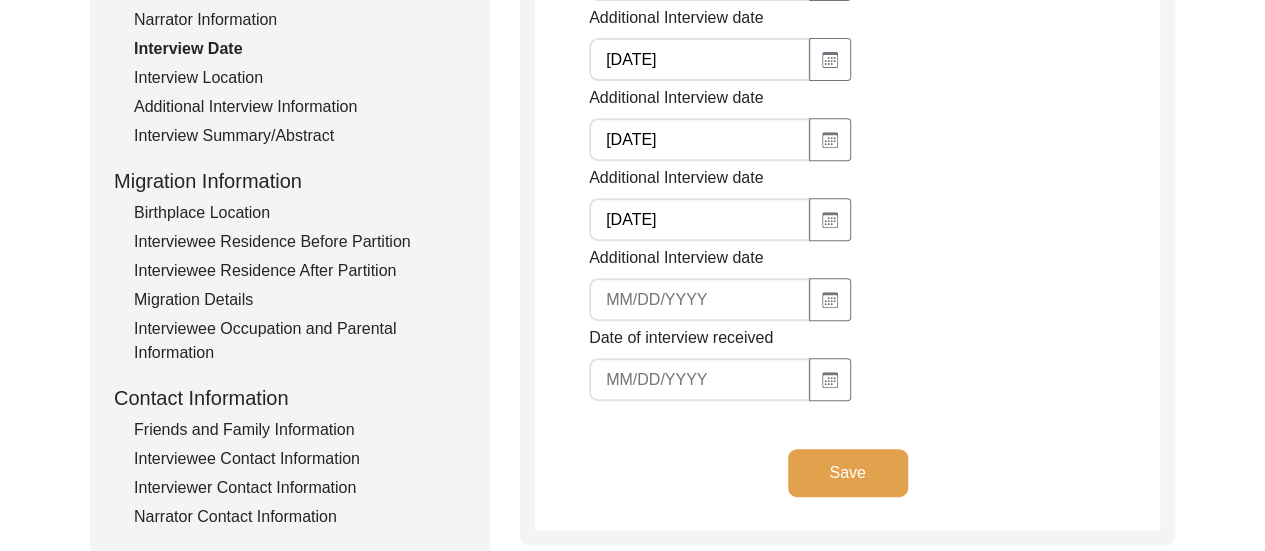 click on "Save" 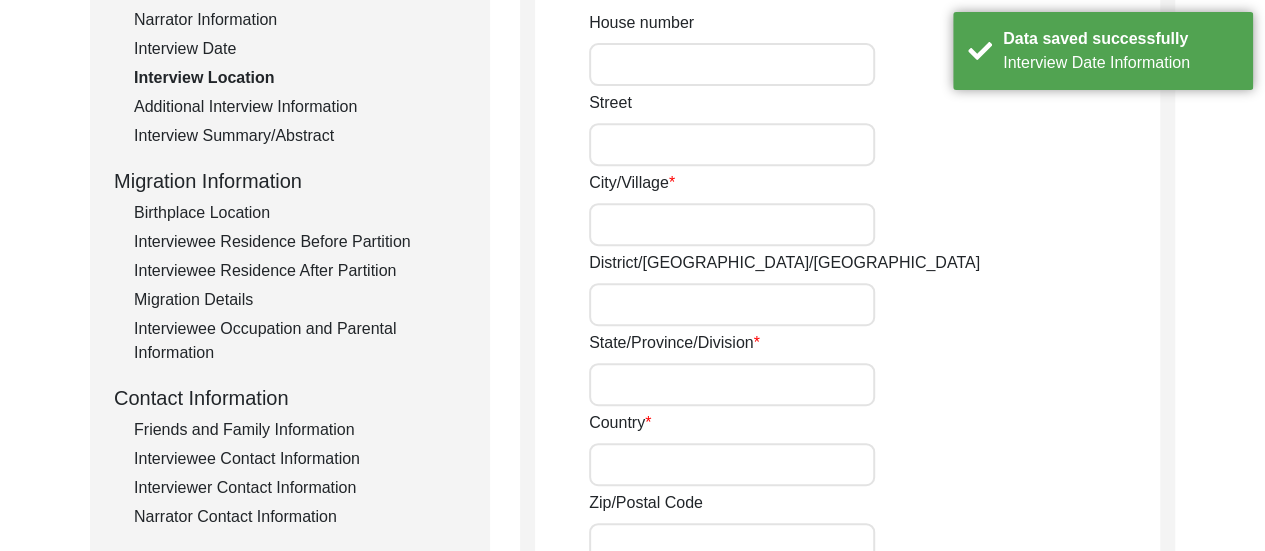 radio on "true" 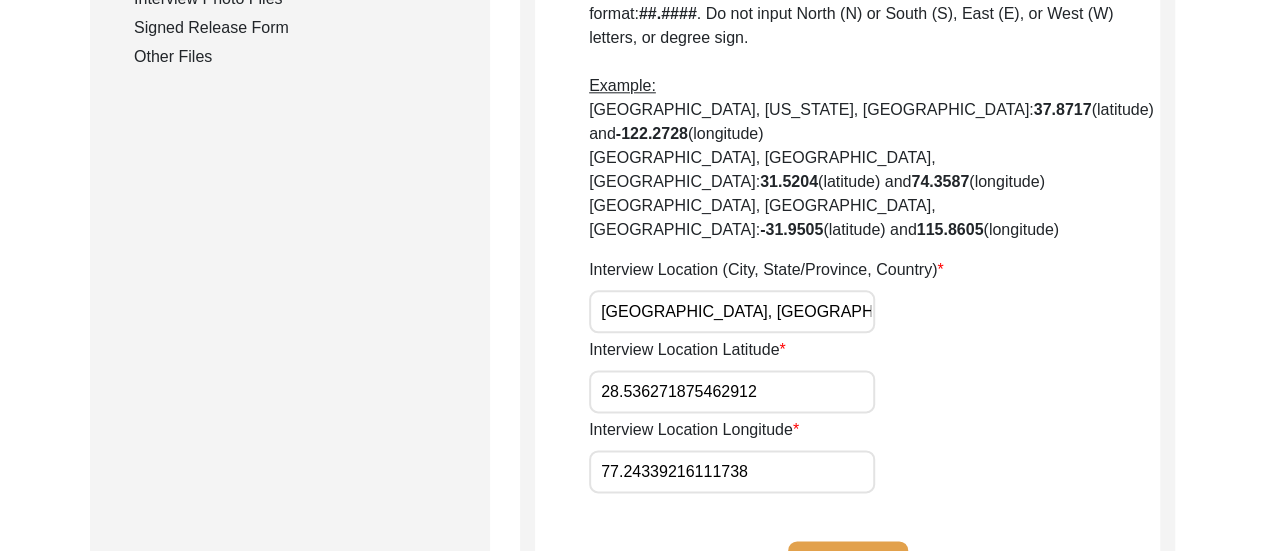 scroll, scrollTop: 1080, scrollLeft: 0, axis: vertical 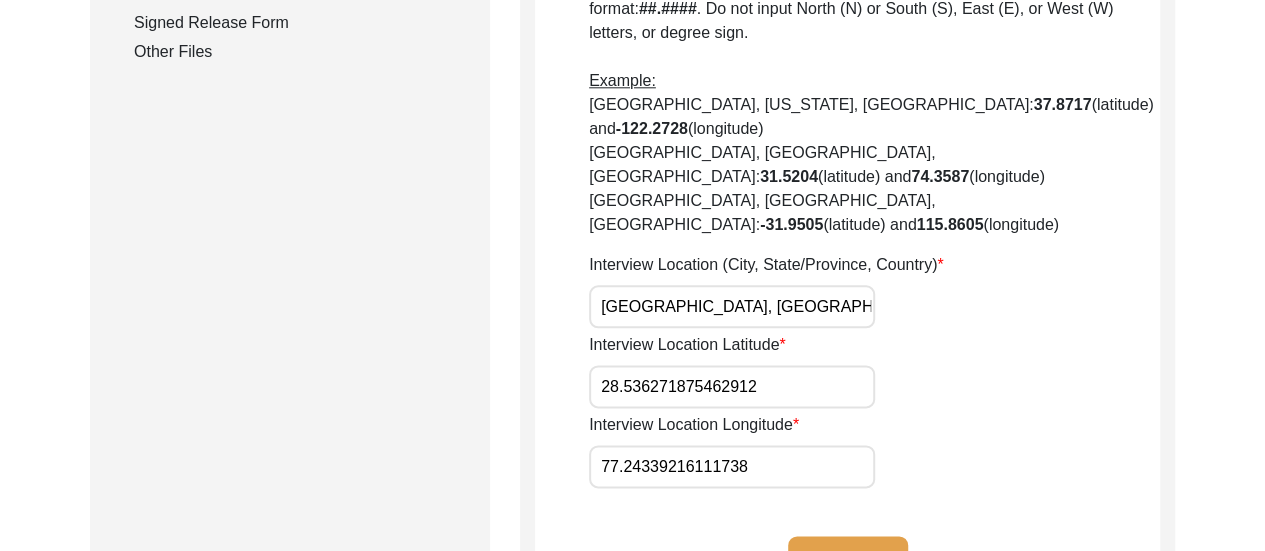 click on "[GEOGRAPHIC_DATA], [GEOGRAPHIC_DATA] of [GEOGRAPHIC_DATA], [GEOGRAPHIC_DATA]" at bounding box center [732, 306] 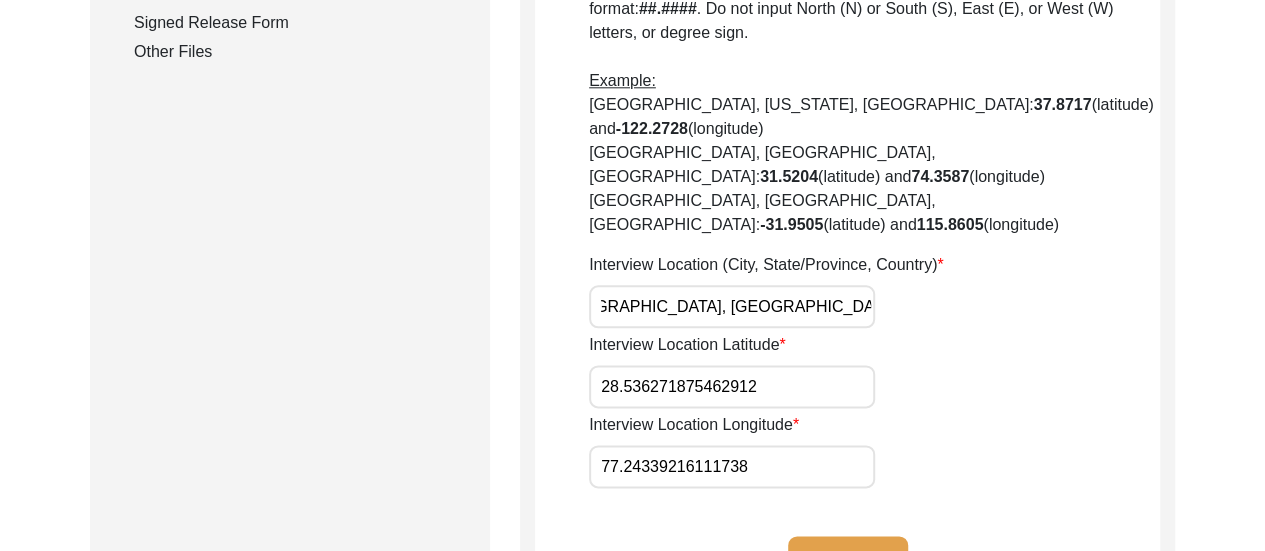 scroll, scrollTop: 0, scrollLeft: 88, axis: horizontal 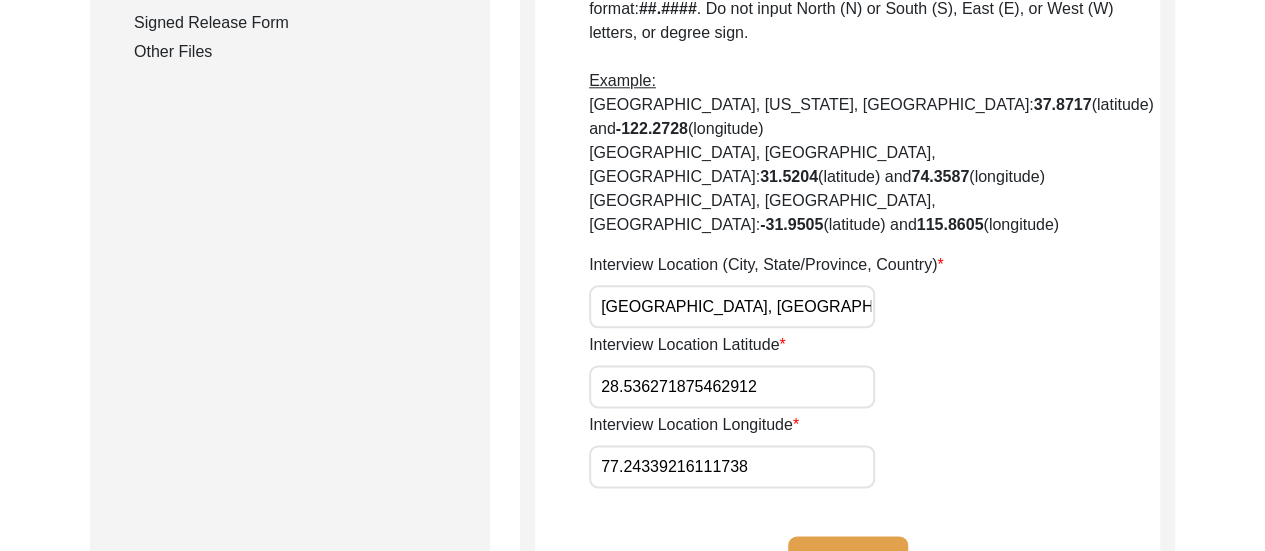 click on "Save" 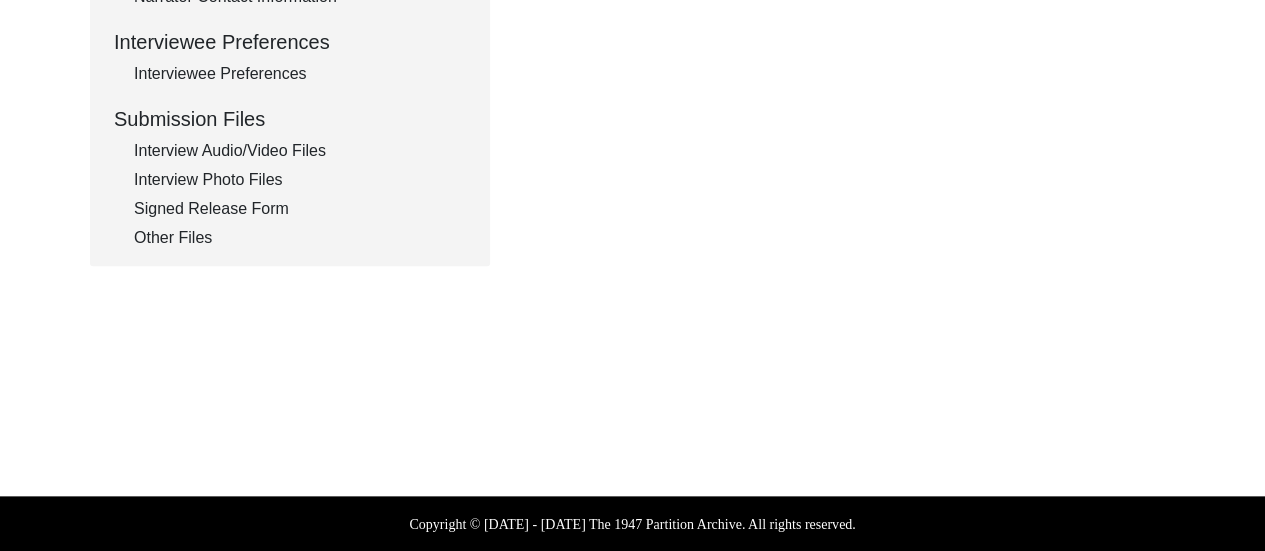 type on "English" 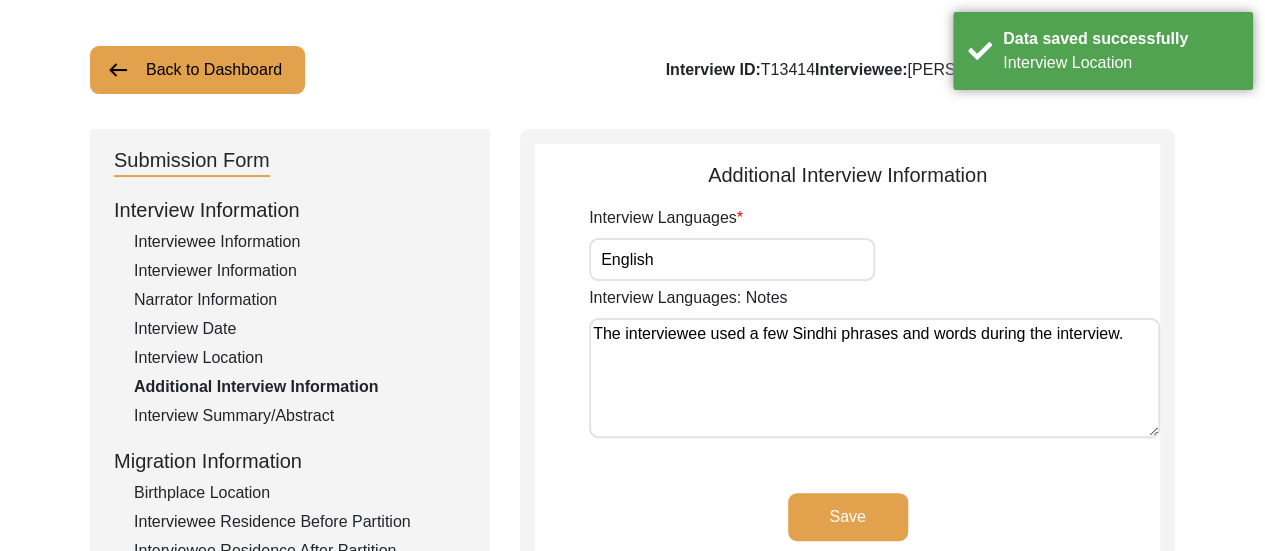 scroll, scrollTop: 134, scrollLeft: 0, axis: vertical 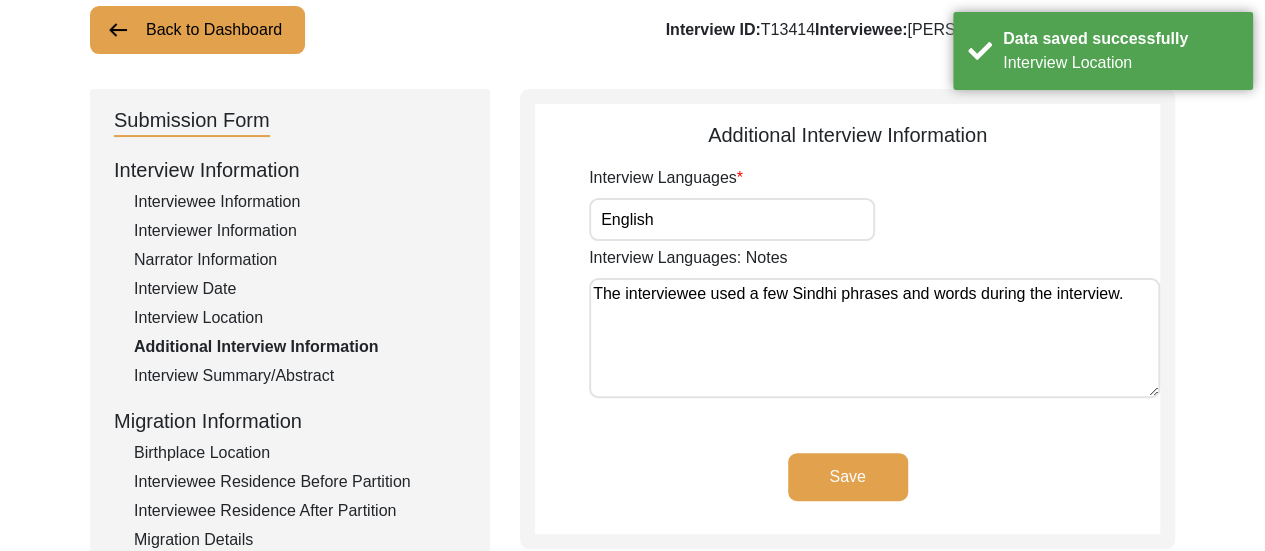 click on "Save" 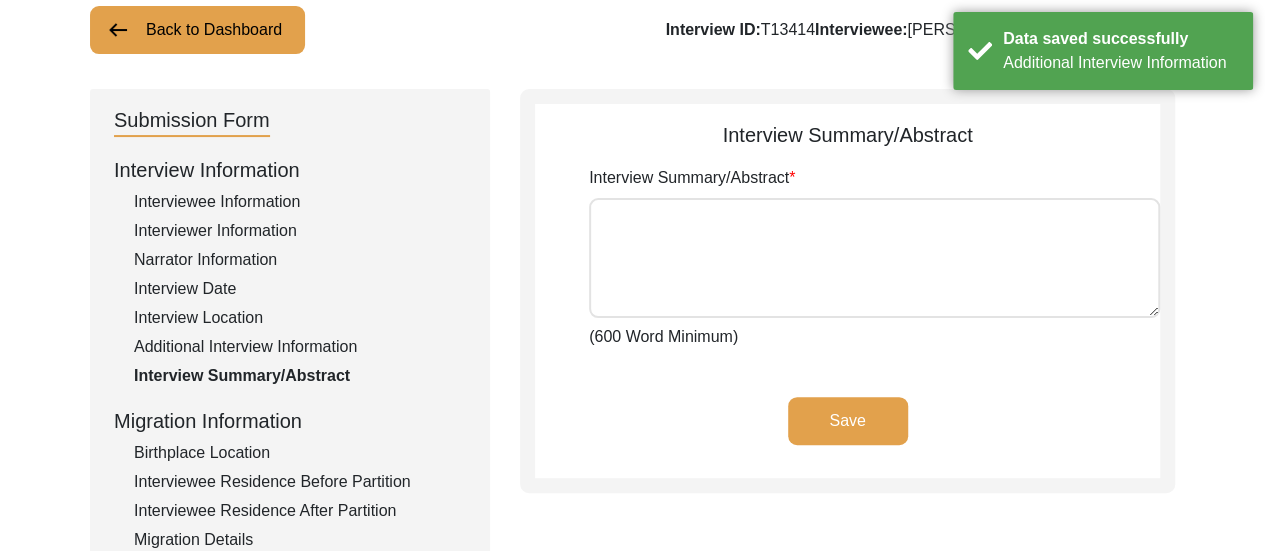 click on "Birthplace Location" 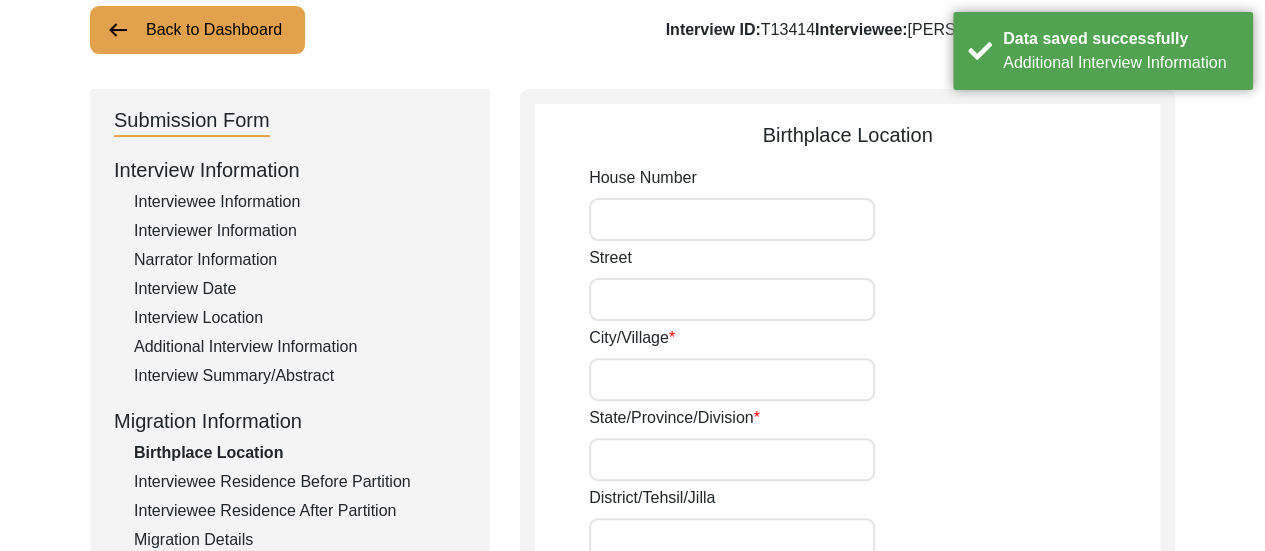 type on "[GEOGRAPHIC_DATA]" 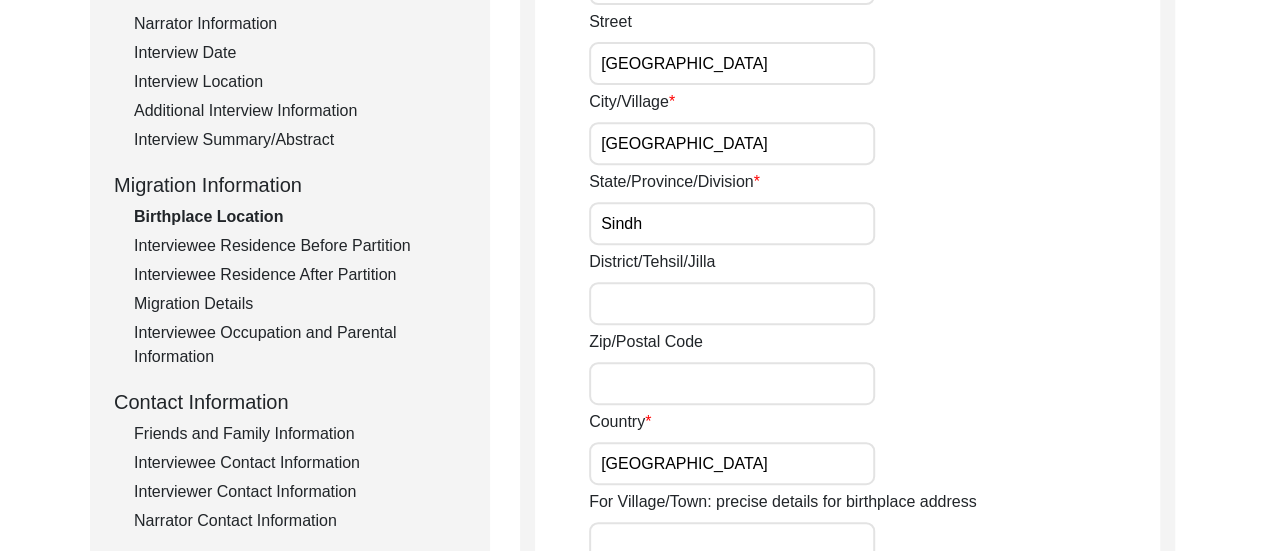 scroll, scrollTop: 294, scrollLeft: 0, axis: vertical 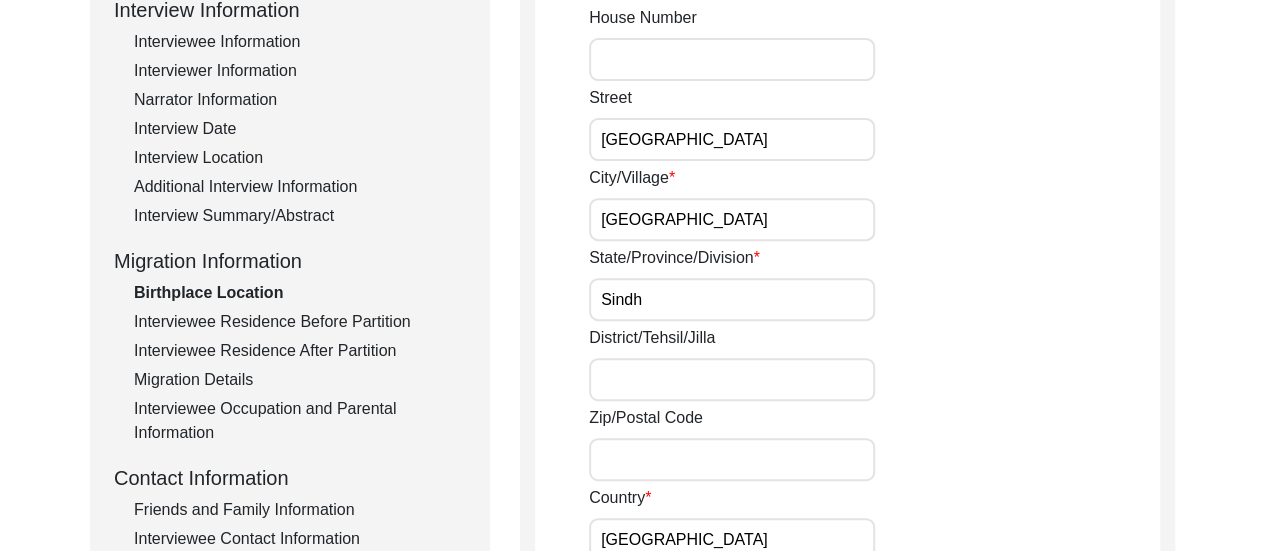 click on "District/Tehsil/Jilla" 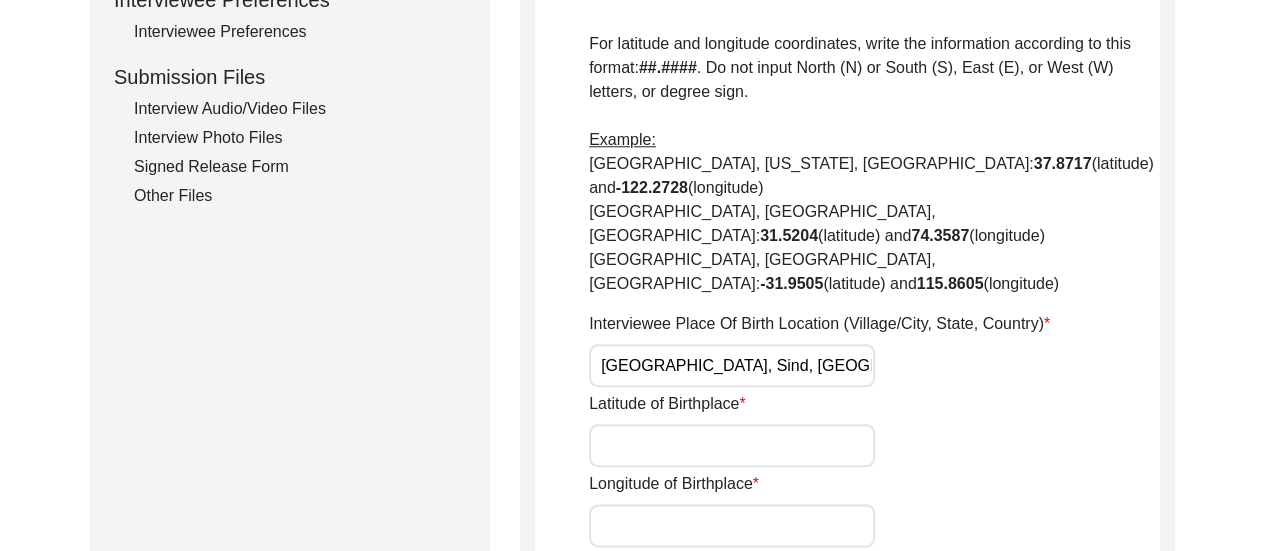 scroll, scrollTop: 974, scrollLeft: 0, axis: vertical 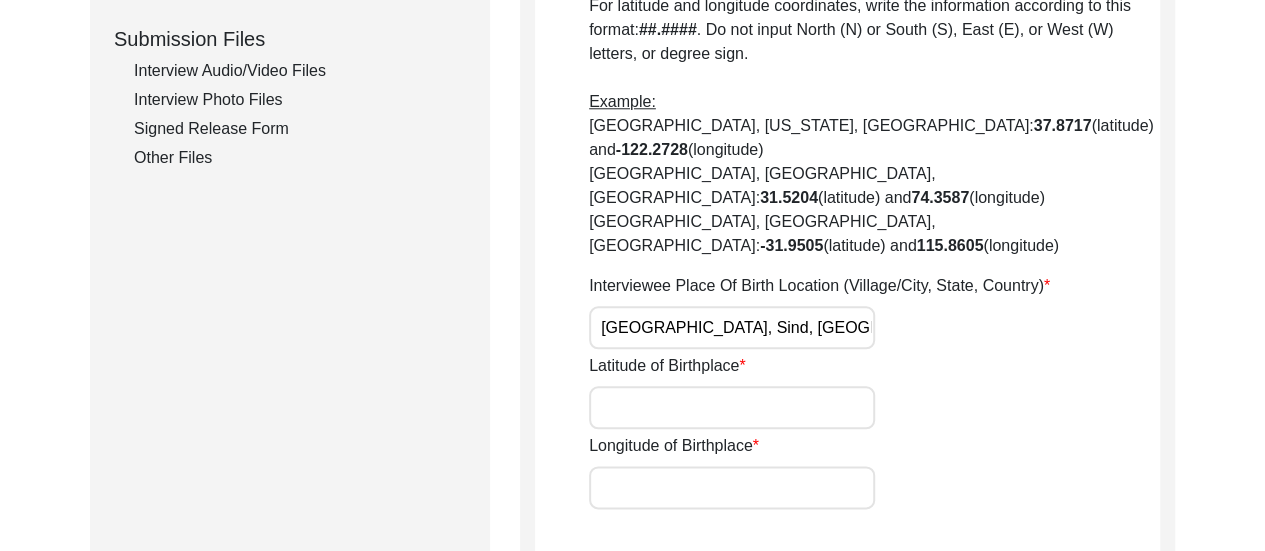 click on "Latitude of Birthplace" at bounding box center (732, 407) 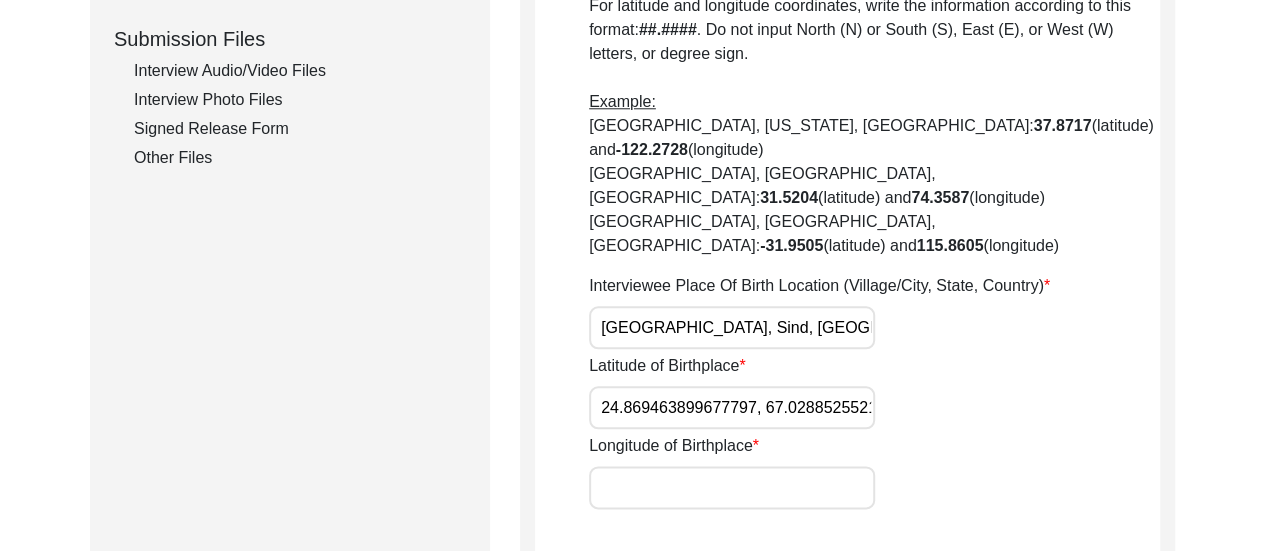 scroll, scrollTop: 0, scrollLeft: 31, axis: horizontal 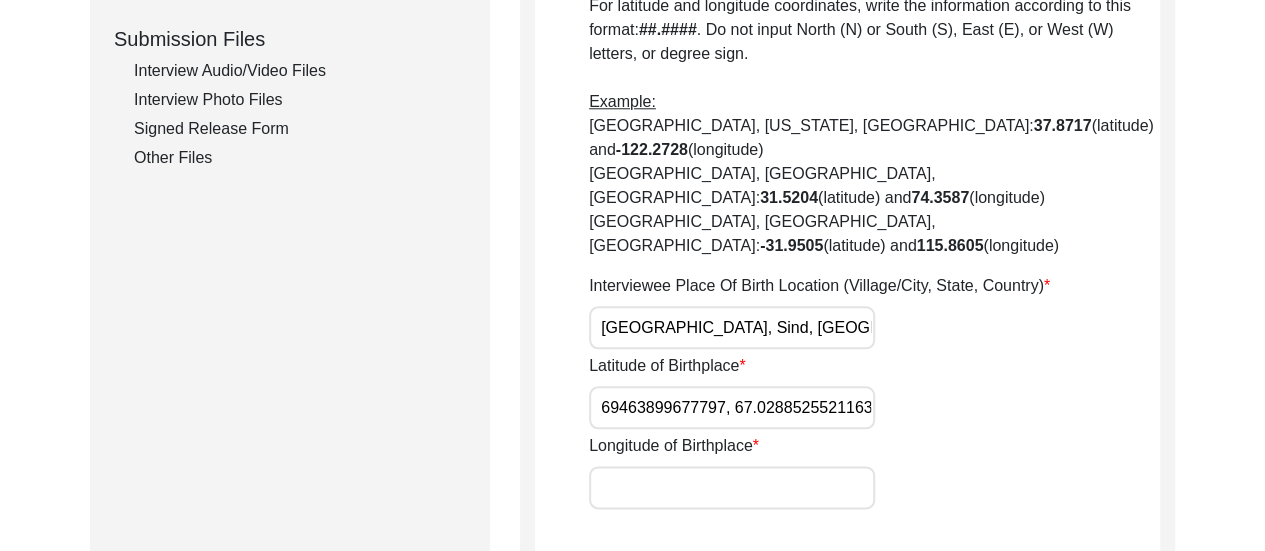 drag, startPoint x: 734, startPoint y: 336, endPoint x: 888, endPoint y: 343, distance: 154.15901 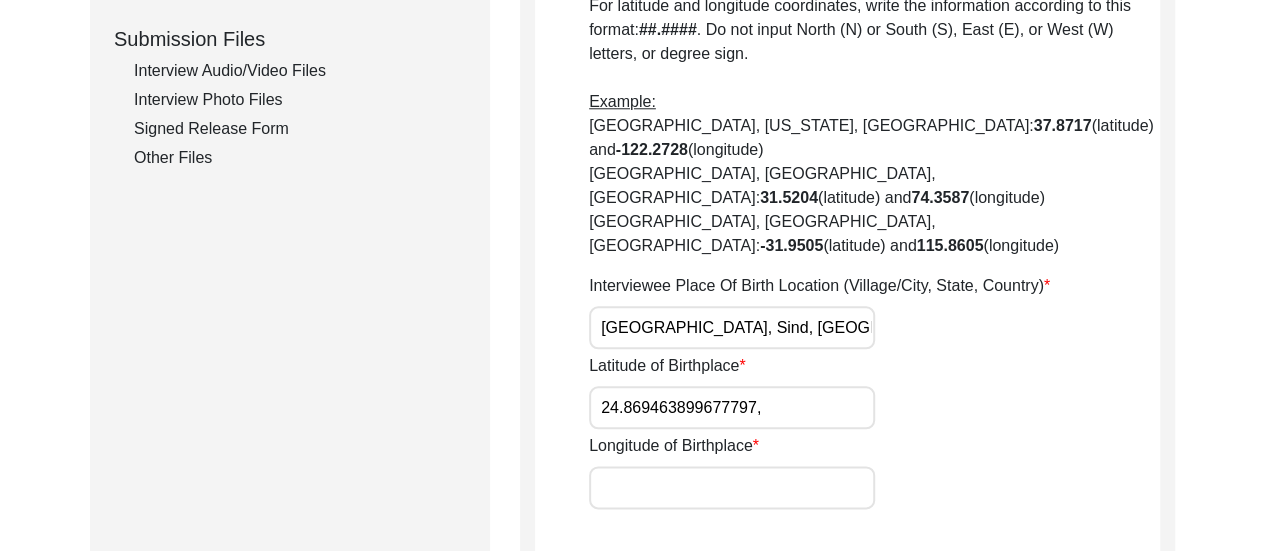 scroll, scrollTop: 0, scrollLeft: 0, axis: both 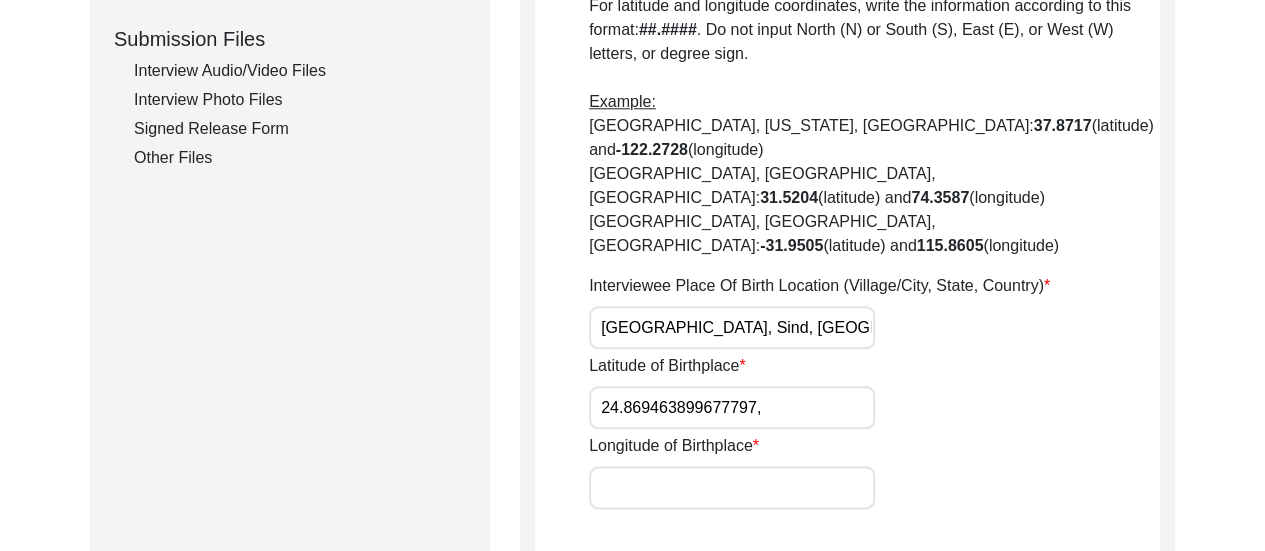 type on "24.869463899677797," 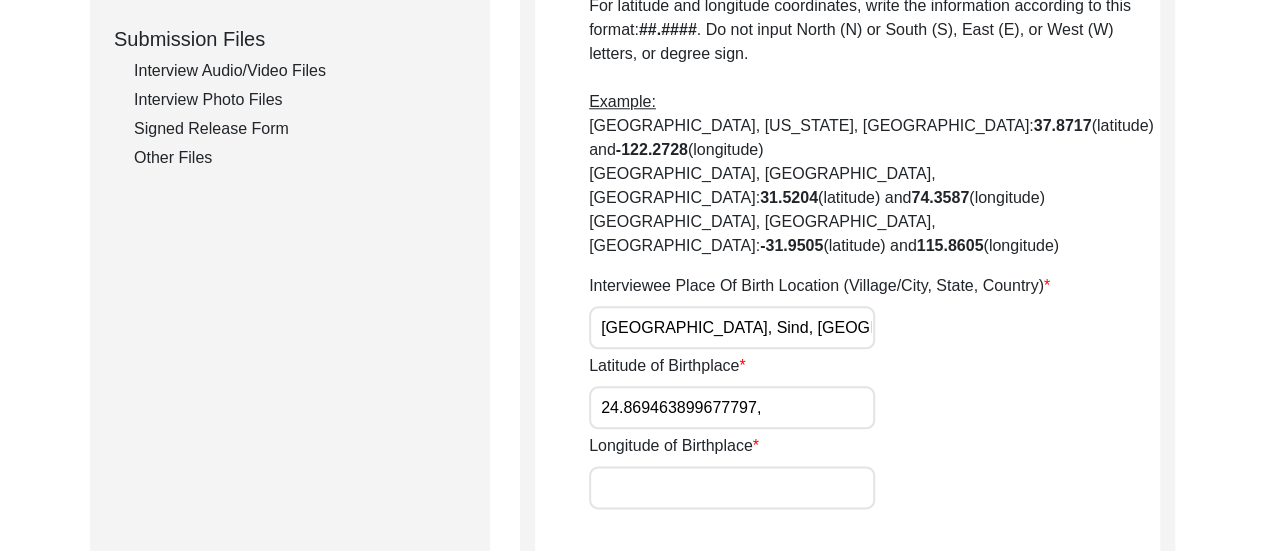 paste on "67.0288525521163" 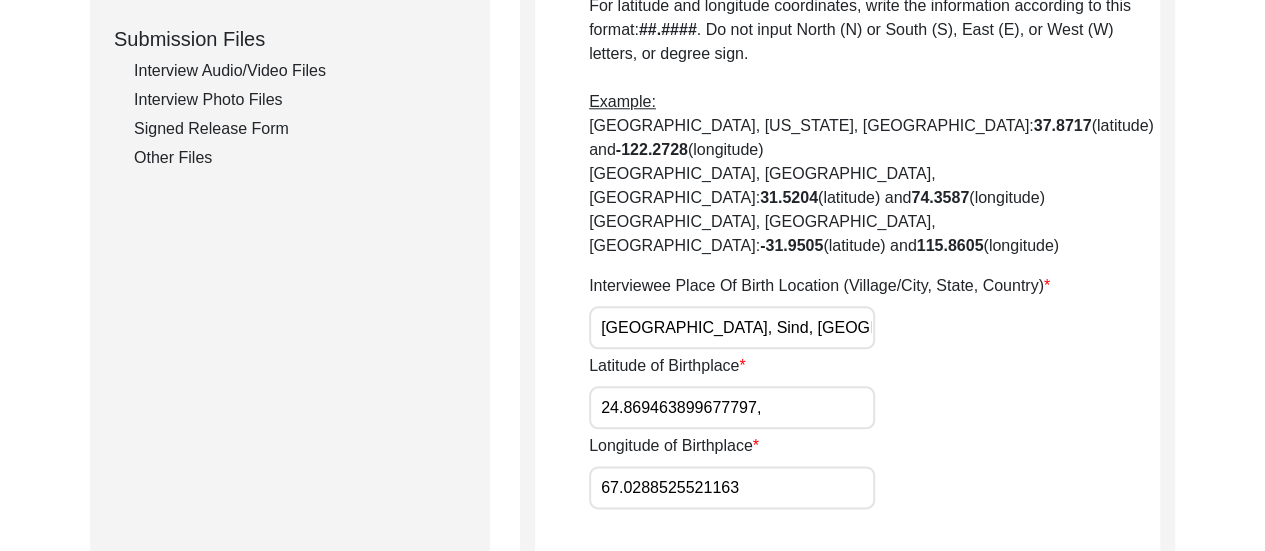 type on "67.0288525521163" 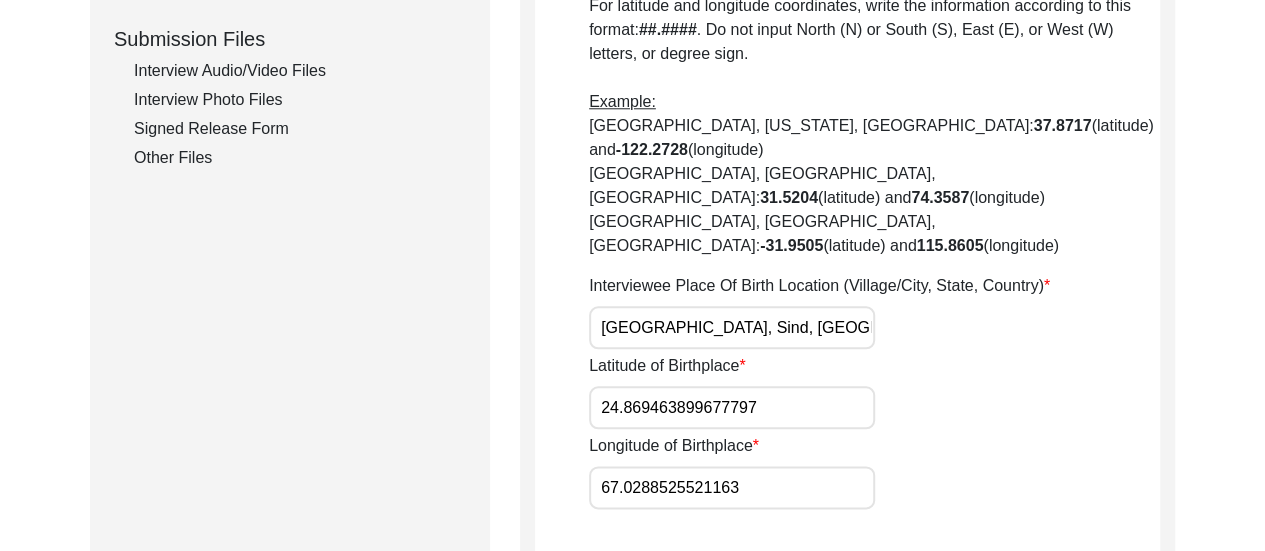 type on "24.869463899677797" 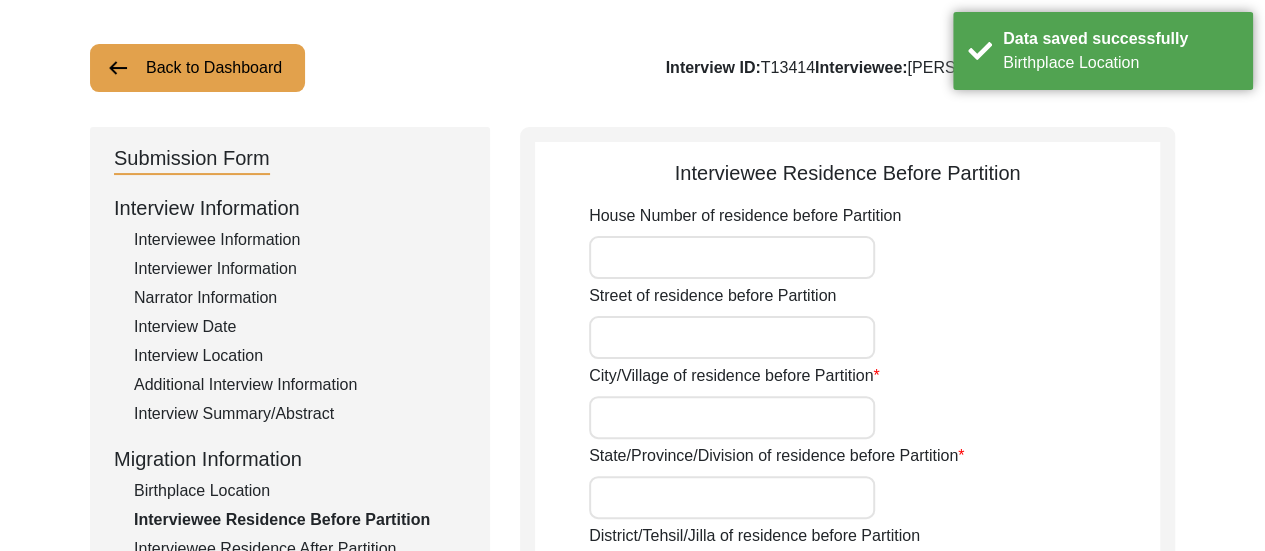 scroll, scrollTop: 94, scrollLeft: 0, axis: vertical 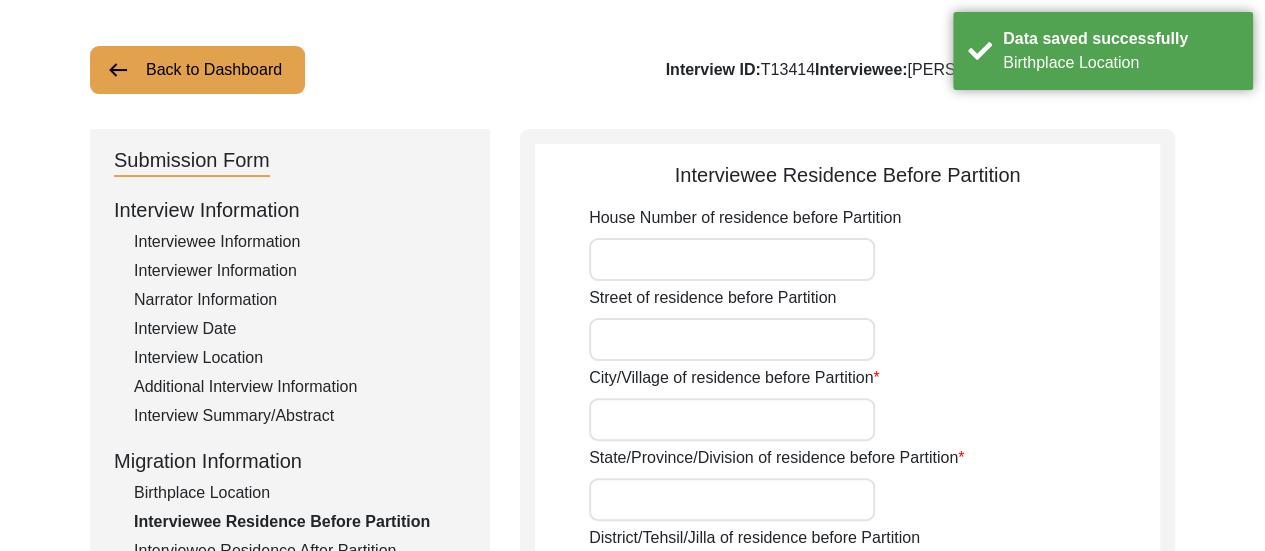 click on "Street of residence before Partition" at bounding box center [732, 339] 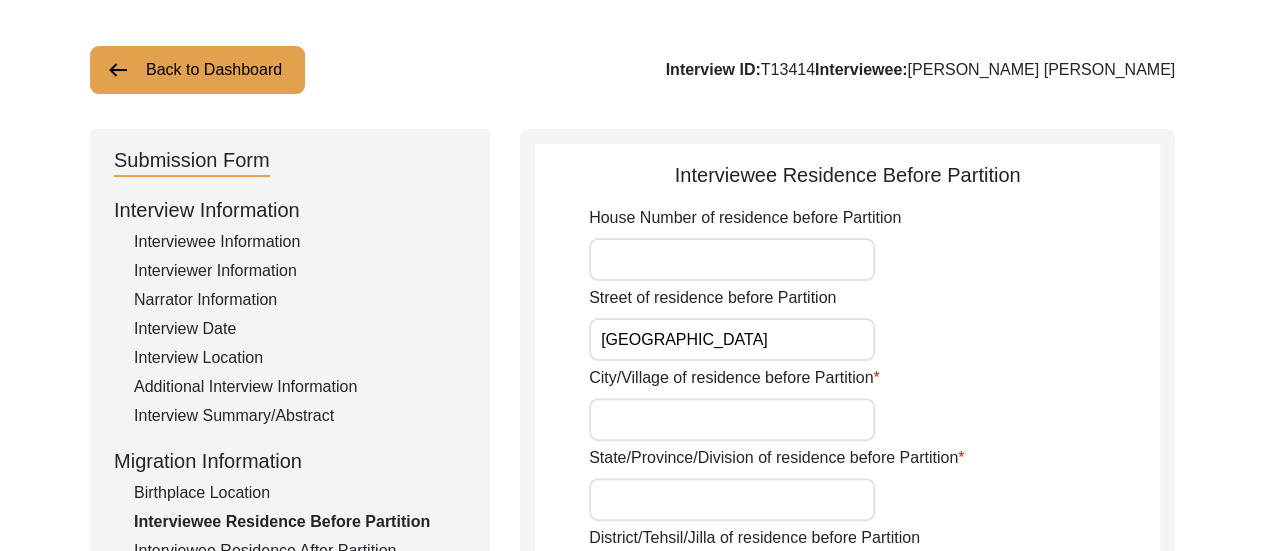 type on "[GEOGRAPHIC_DATA]" 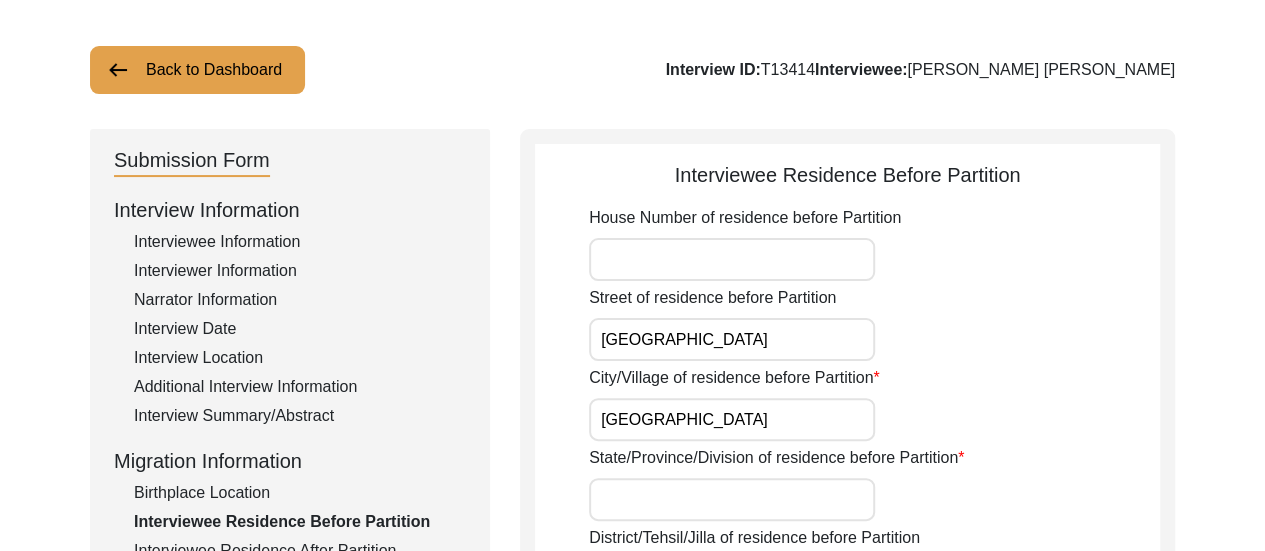 type on "[GEOGRAPHIC_DATA]" 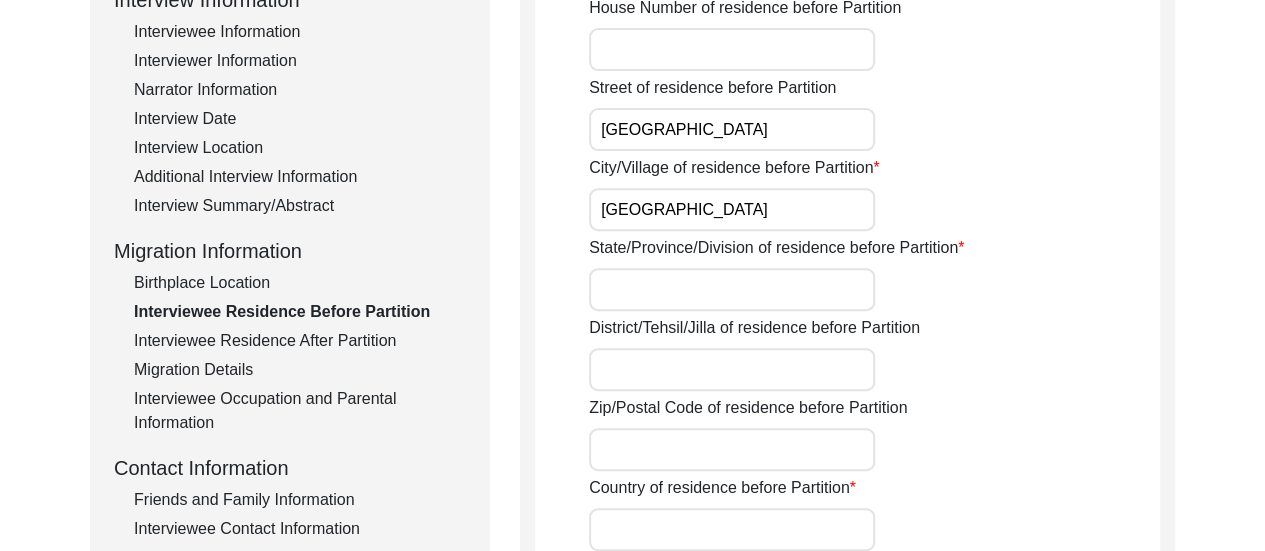 scroll, scrollTop: 454, scrollLeft: 0, axis: vertical 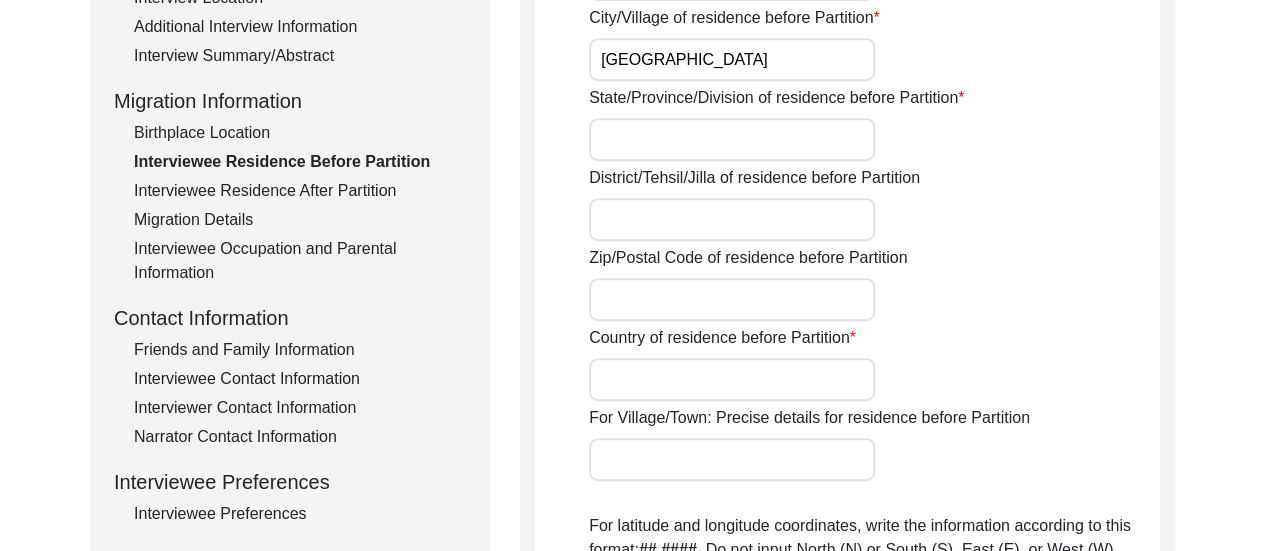 click on "State/Province/Division of residence before Partition" at bounding box center [732, 139] 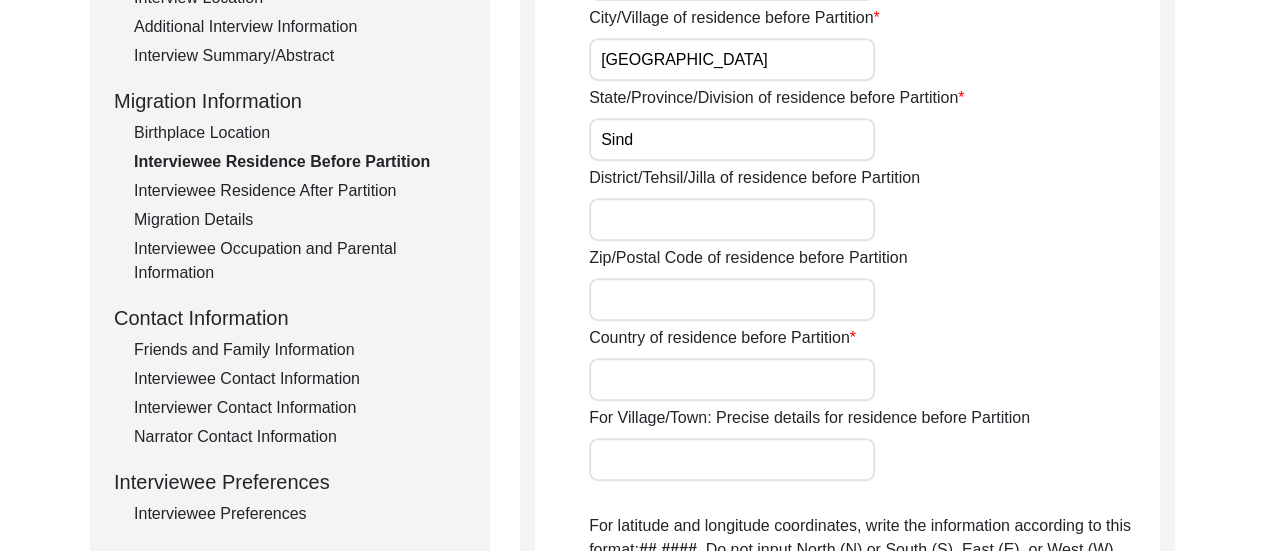 type on "Sind" 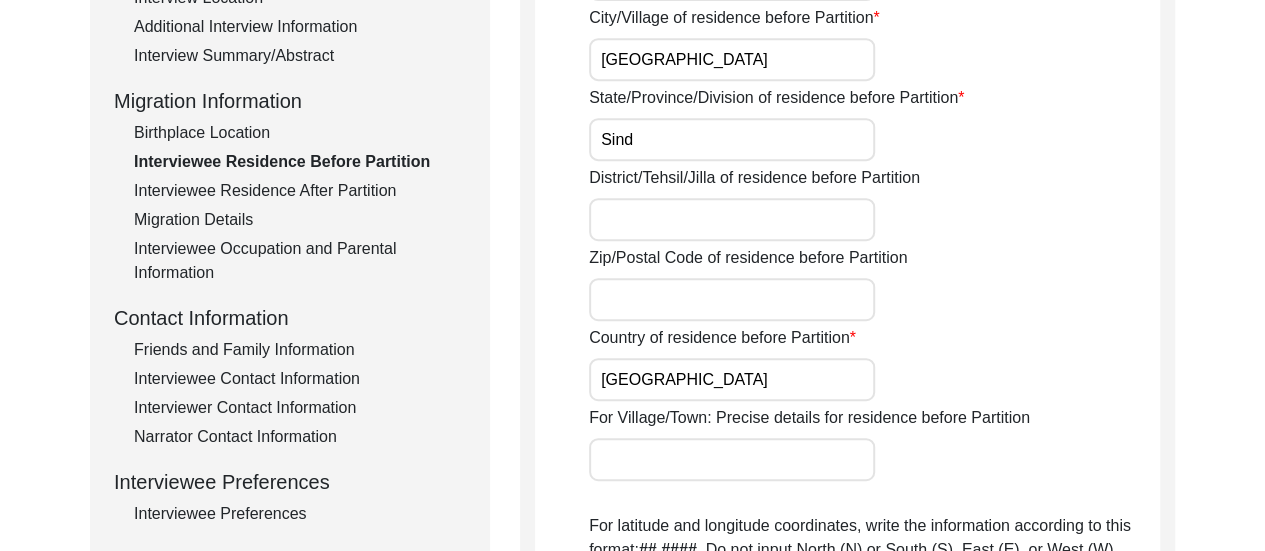 type on "[GEOGRAPHIC_DATA]" 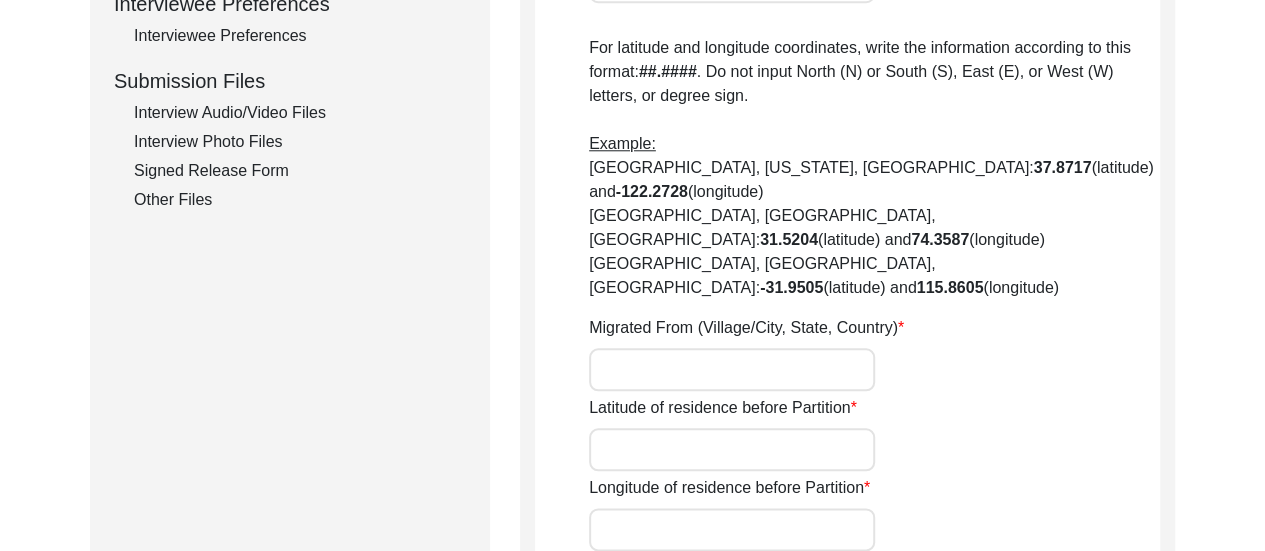 scroll, scrollTop: 934, scrollLeft: 0, axis: vertical 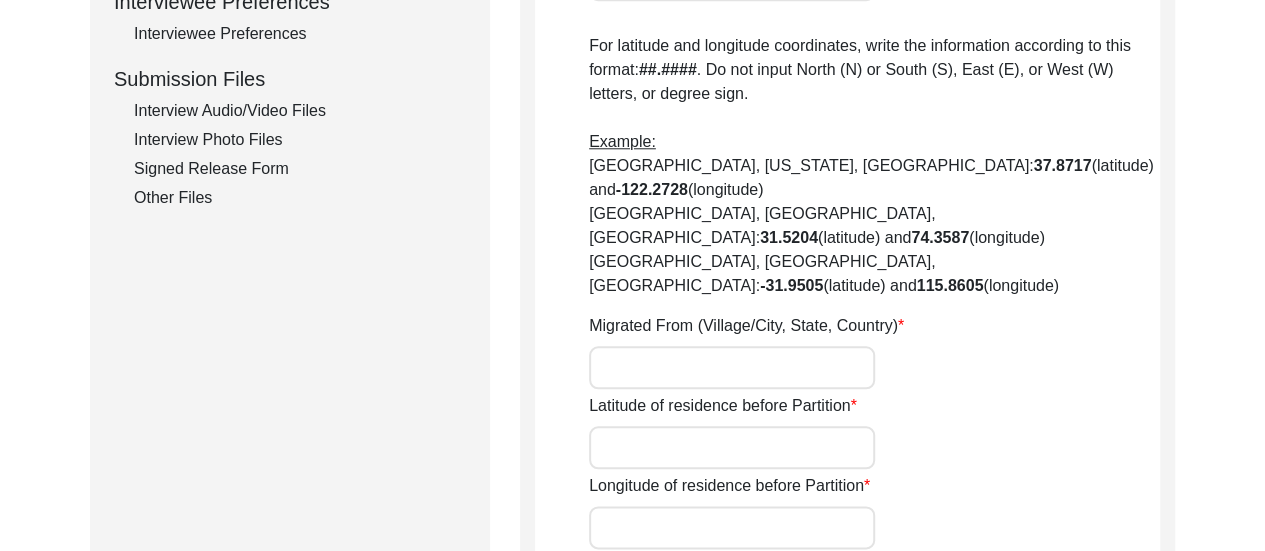 click on "Migrated From (Village/City, State, Country)" at bounding box center (732, 367) 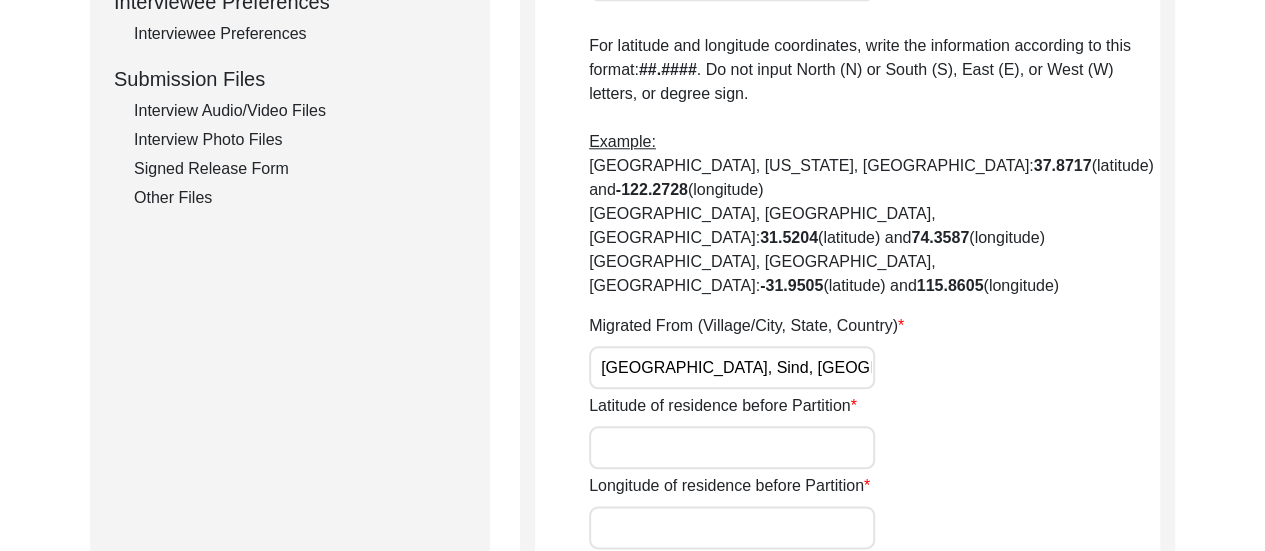 type on "[GEOGRAPHIC_DATA], Sind, [GEOGRAPHIC_DATA]" 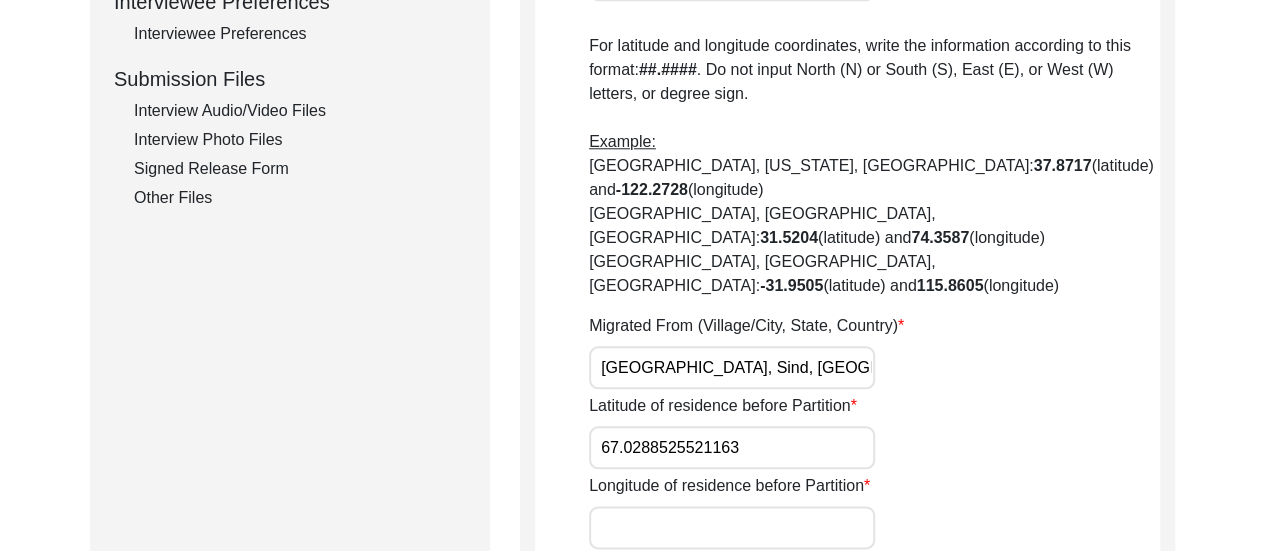 drag, startPoint x: 603, startPoint y: 378, endPoint x: 722, endPoint y: 380, distance: 119.01681 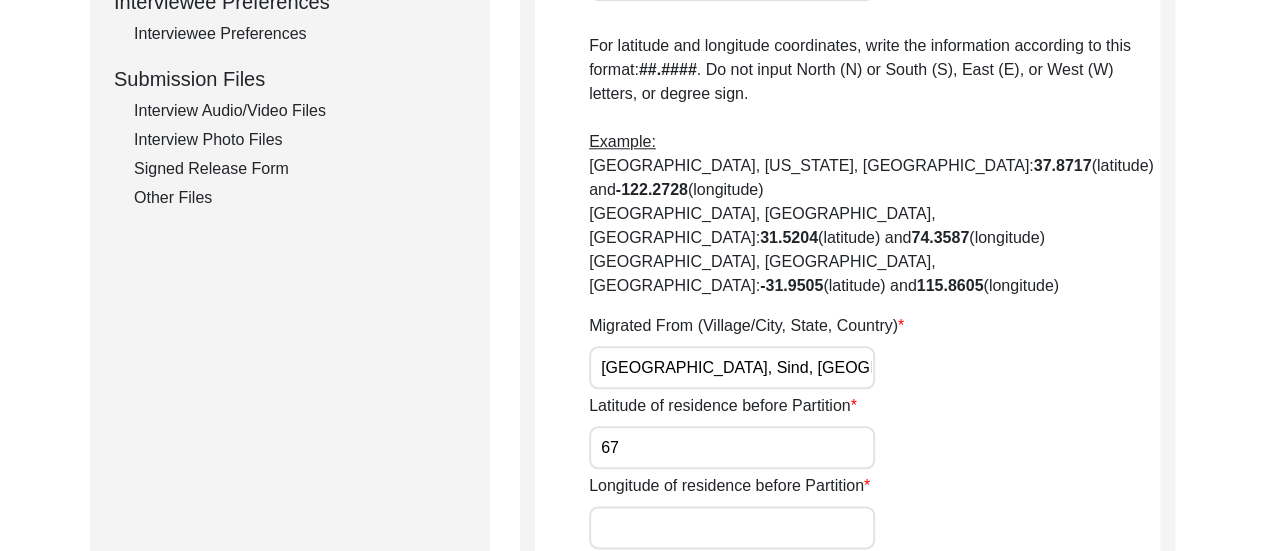 type on "6" 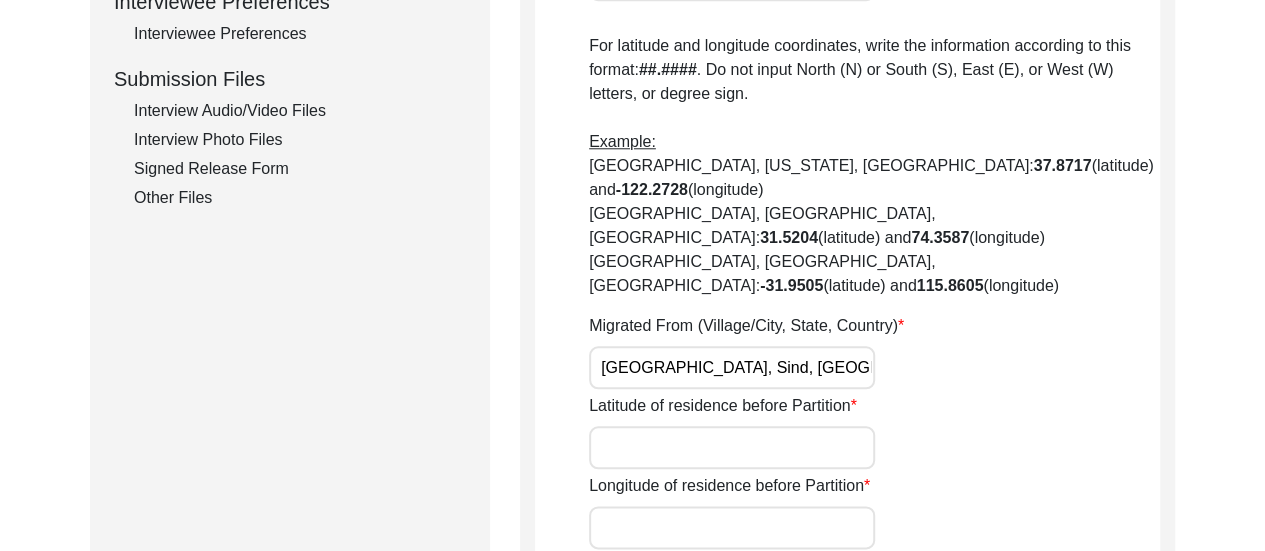 paste on "24.88441431551184, 66.97117433031232" 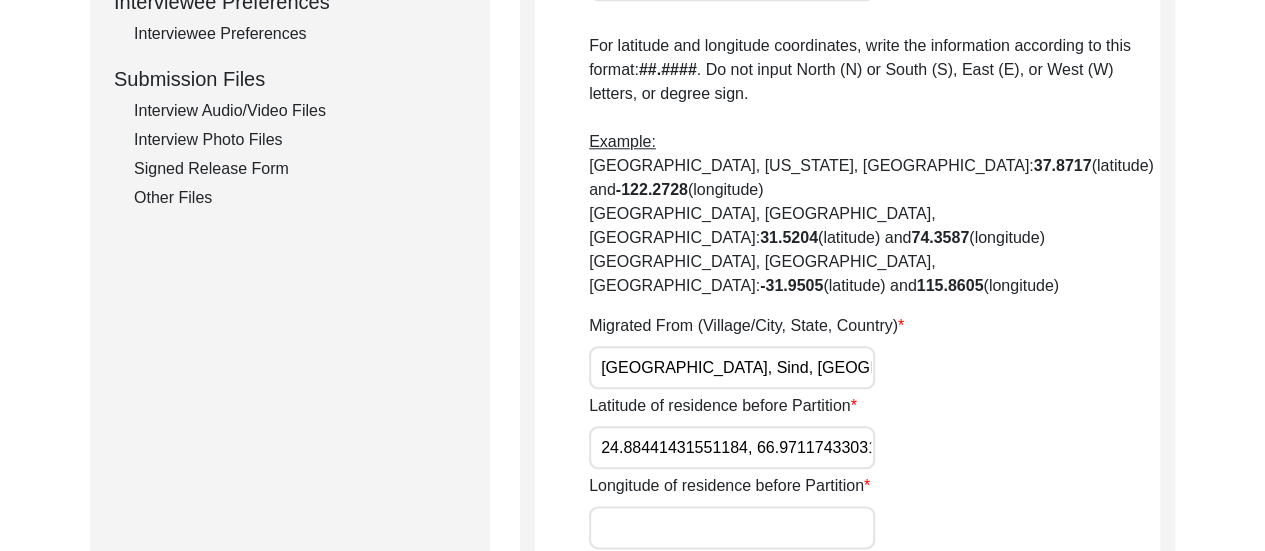 scroll, scrollTop: 0, scrollLeft: 30, axis: horizontal 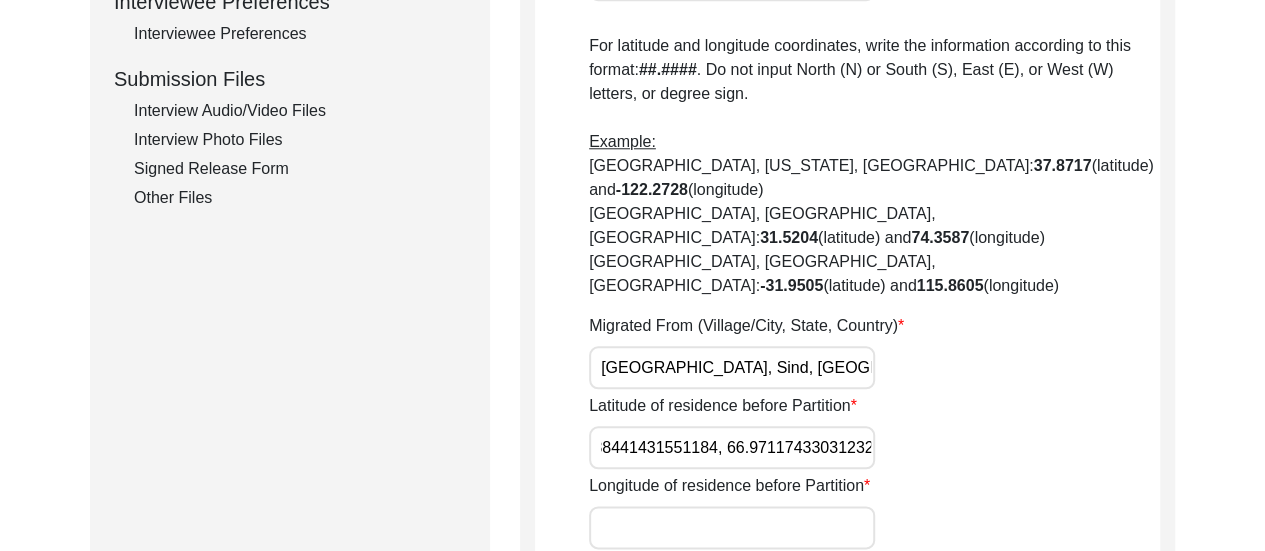 drag, startPoint x: 726, startPoint y: 371, endPoint x: 904, endPoint y: 380, distance: 178.22739 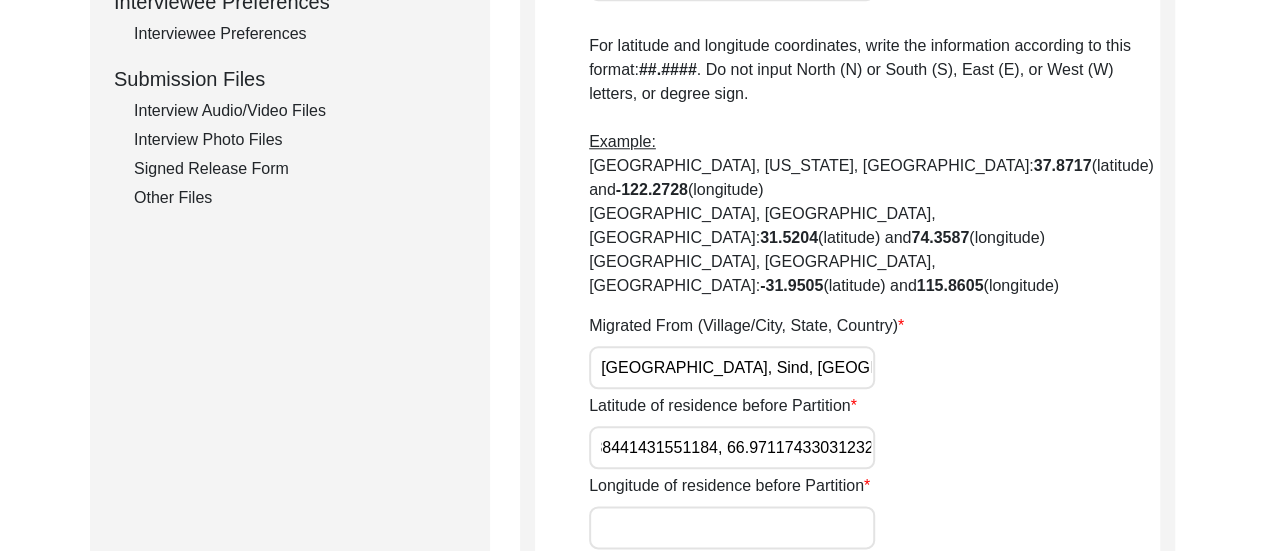 click on "Latitude of residence before Partition 24.88441431551184, 66.97117433031232" 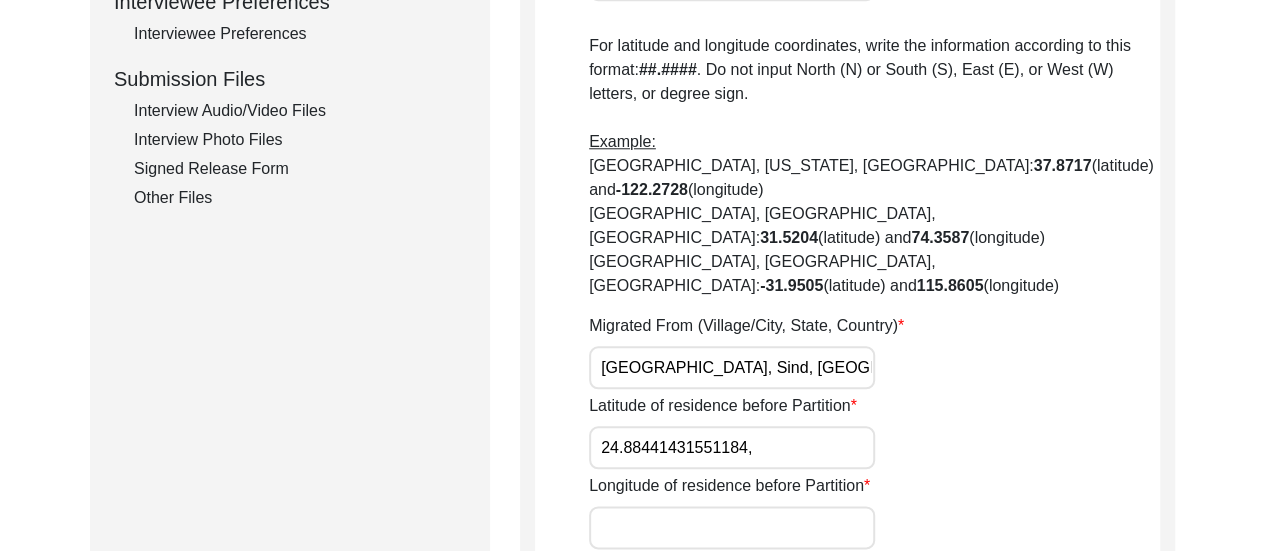 scroll, scrollTop: 0, scrollLeft: 0, axis: both 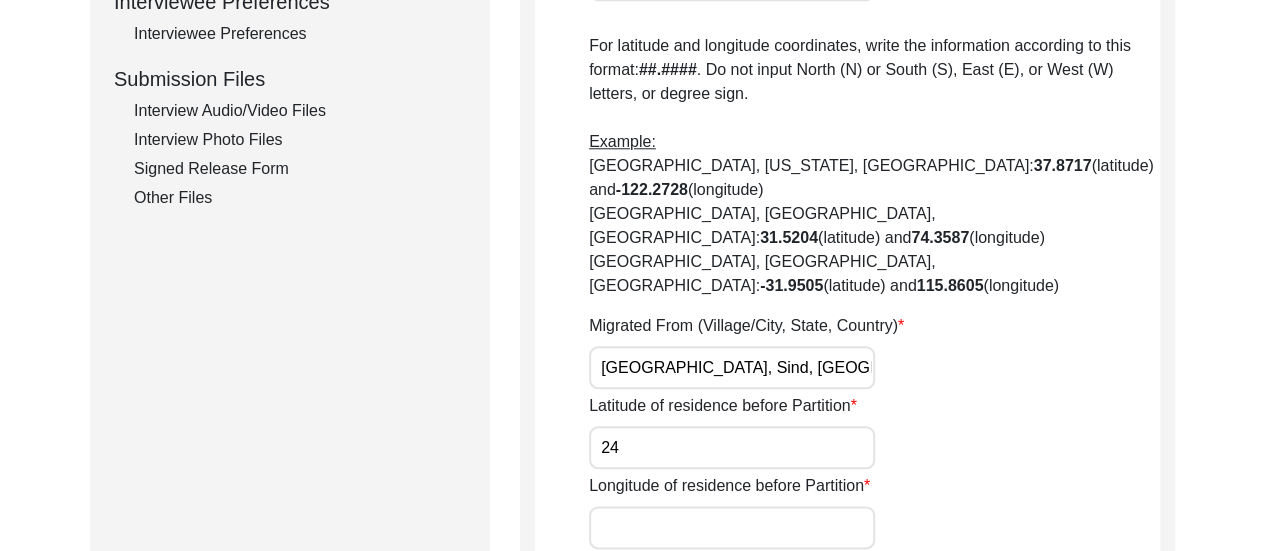 type on "2" 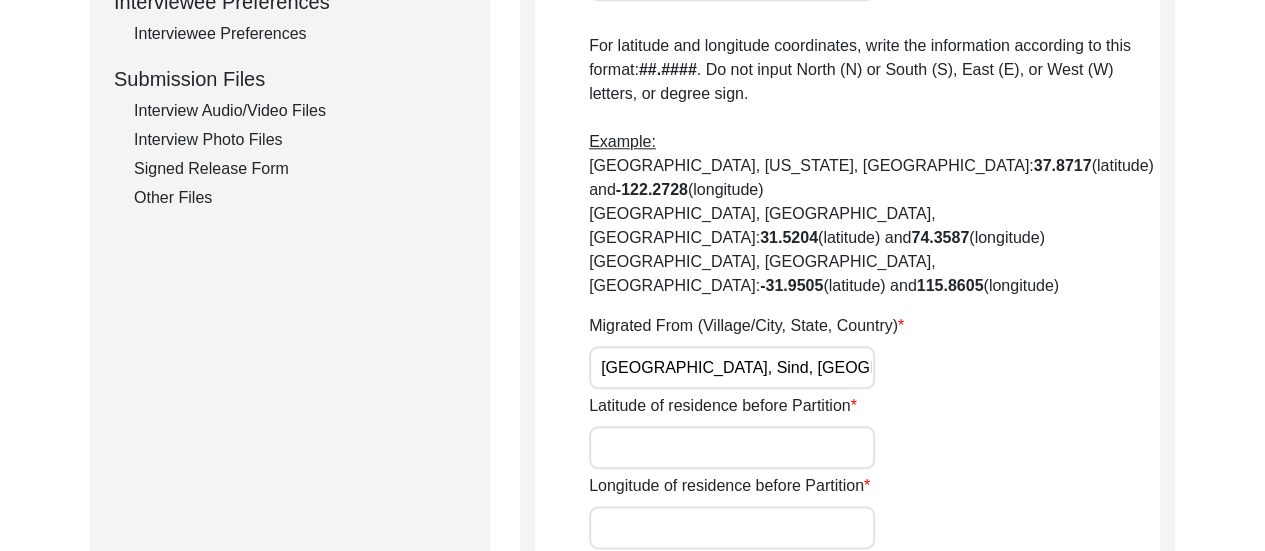 paste on "24.860888713017317, 67.01639955392083" 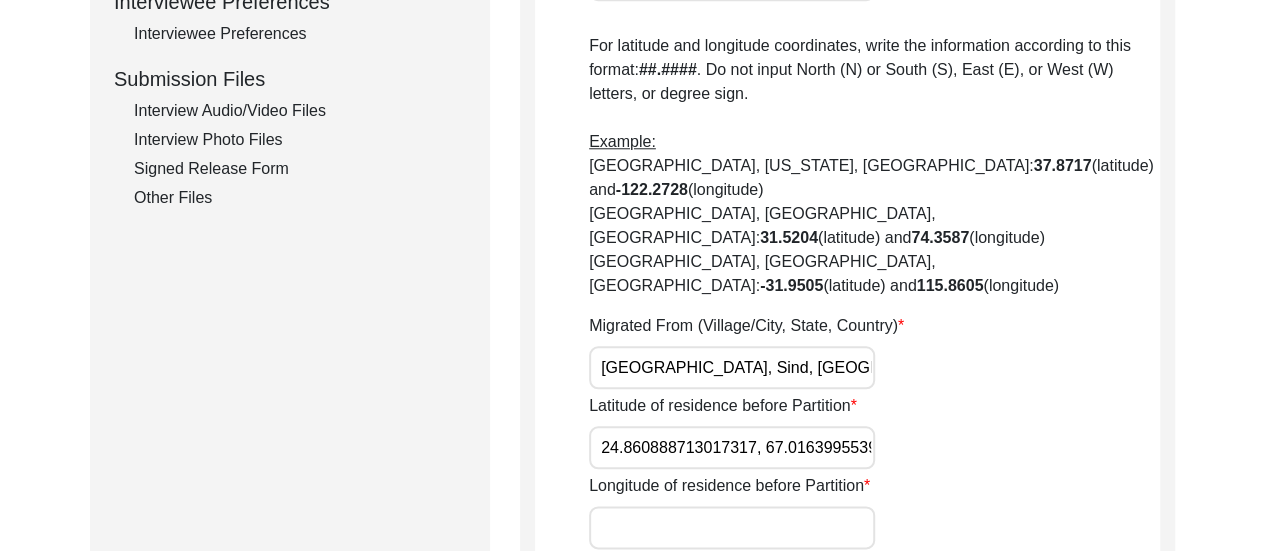 scroll, scrollTop: 0, scrollLeft: 41, axis: horizontal 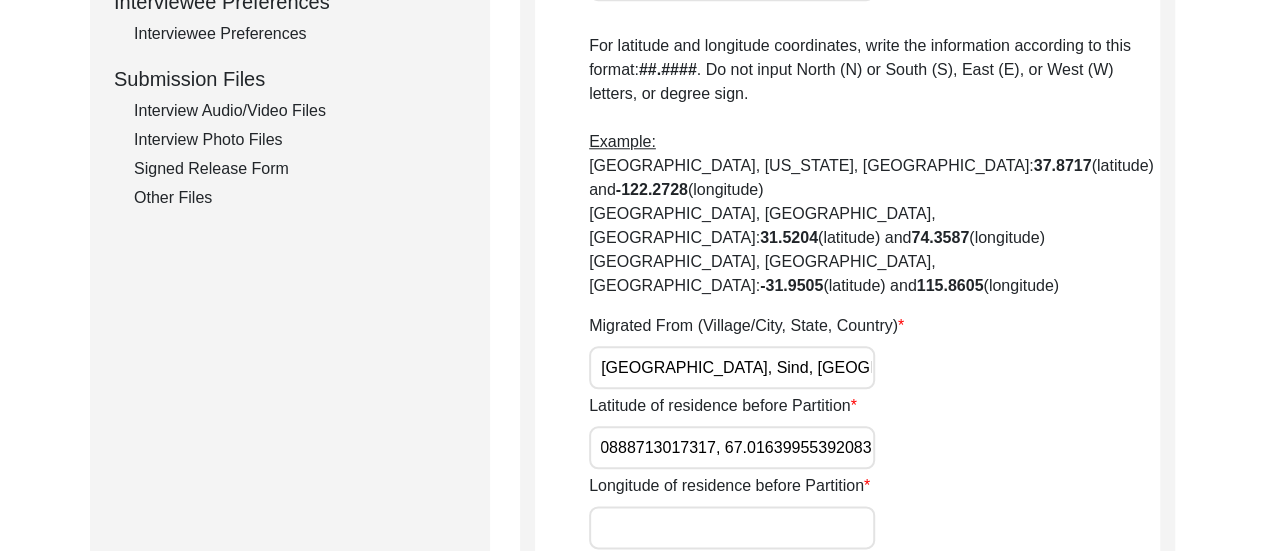 drag, startPoint x: 723, startPoint y: 381, endPoint x: 868, endPoint y: 381, distance: 145 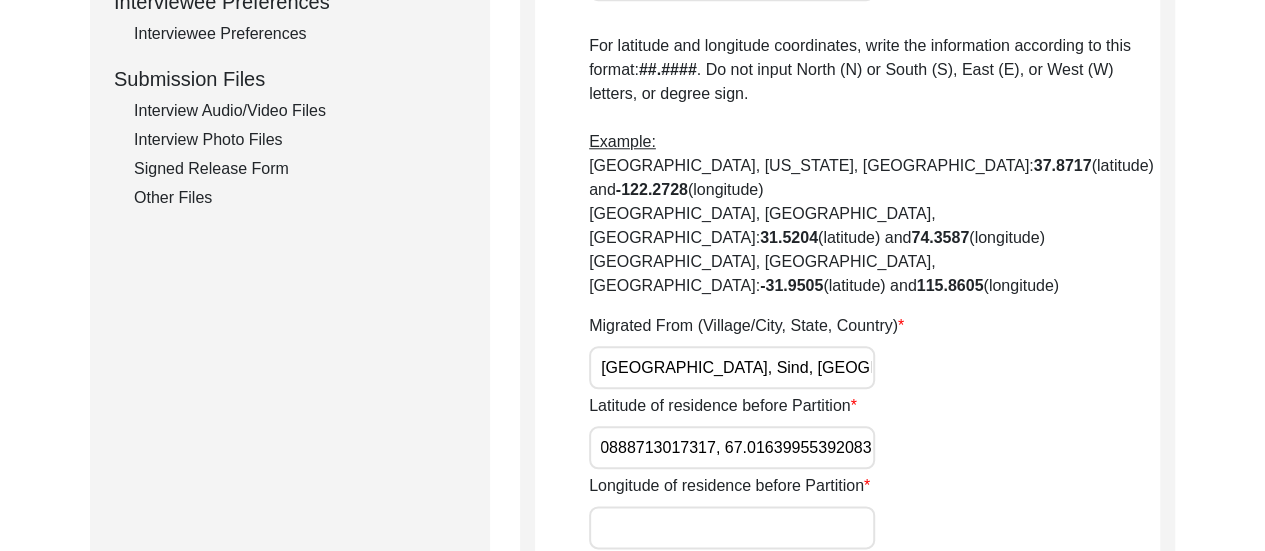 click on "24.860888713017317, 67.01639955392083" at bounding box center [732, 447] 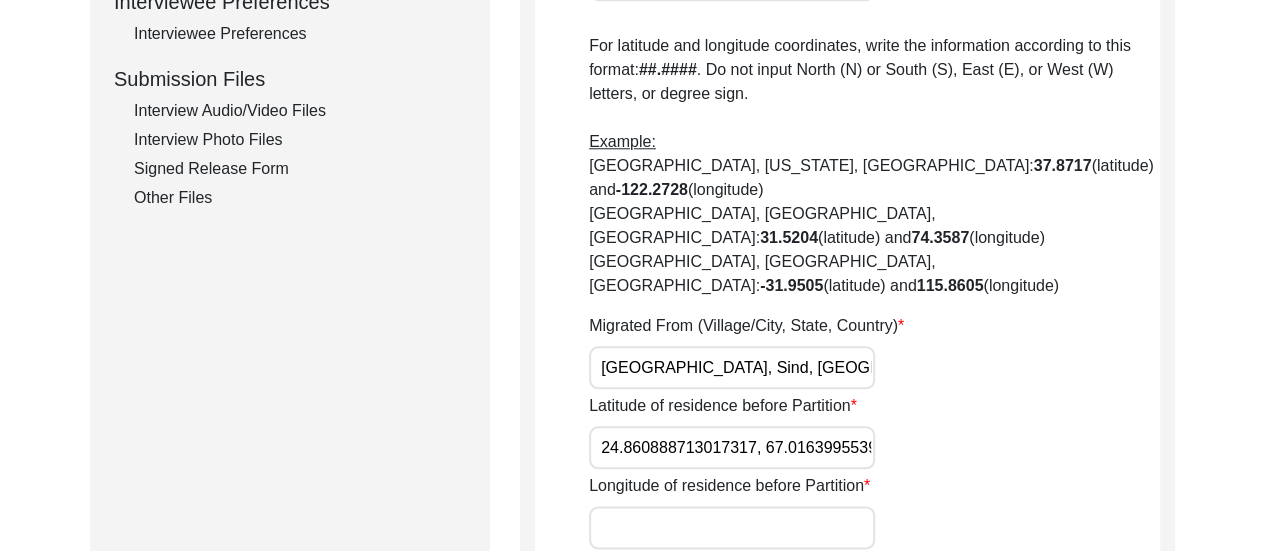 click on "Longitude of residence before Partition" at bounding box center (732, 527) 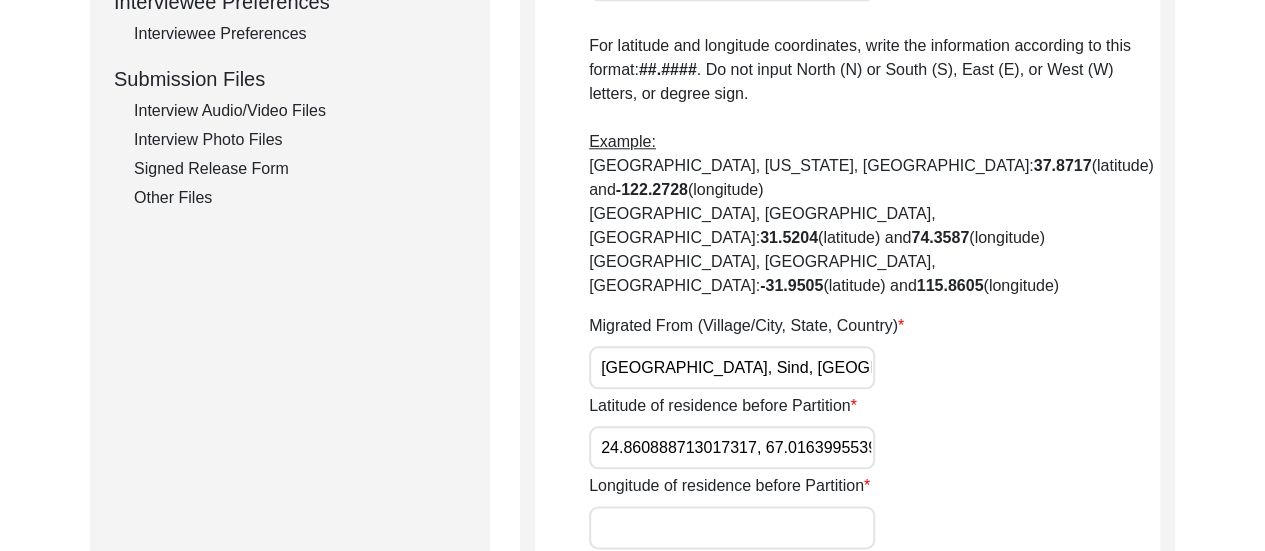 paste on "67.01639955392083" 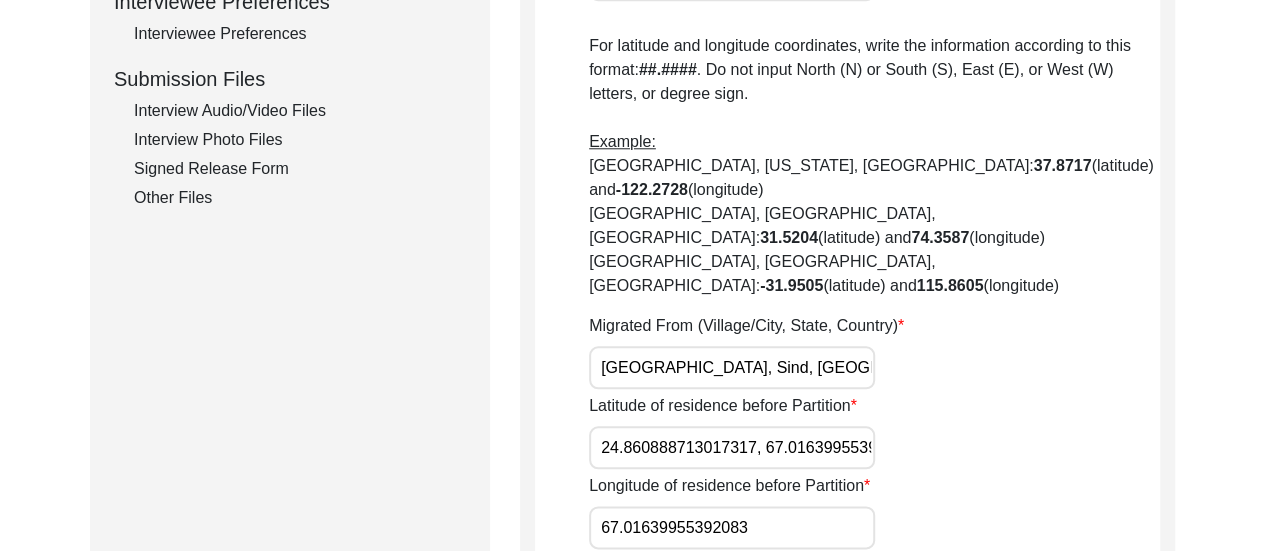 type on "67.01639955392083" 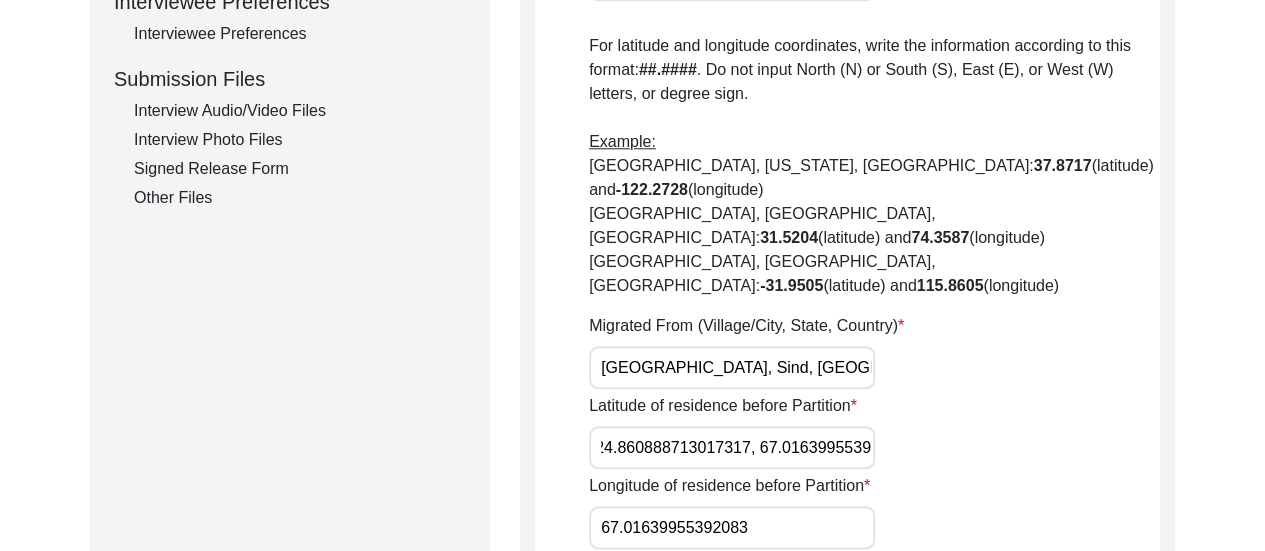 scroll, scrollTop: 0, scrollLeft: 0, axis: both 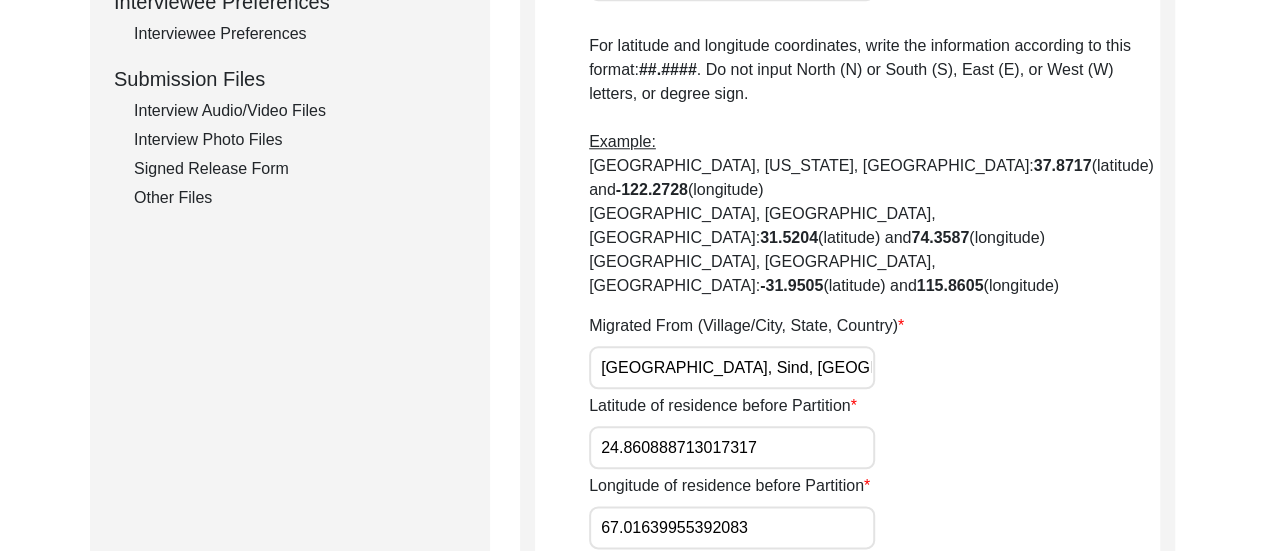 type on "24.860888713017317" 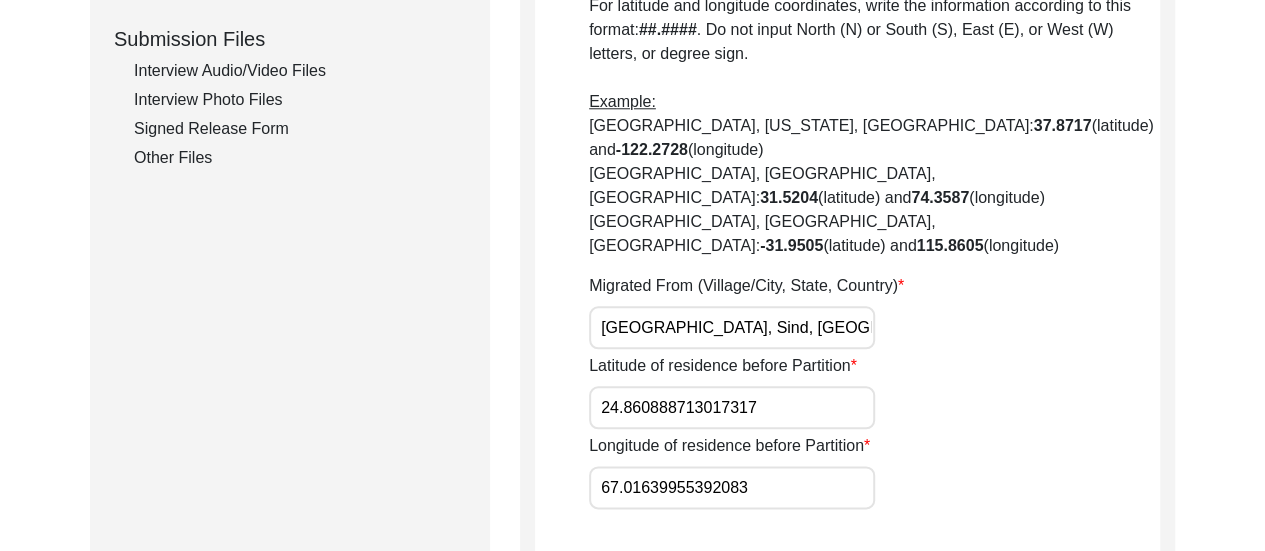 scroll, scrollTop: 1014, scrollLeft: 0, axis: vertical 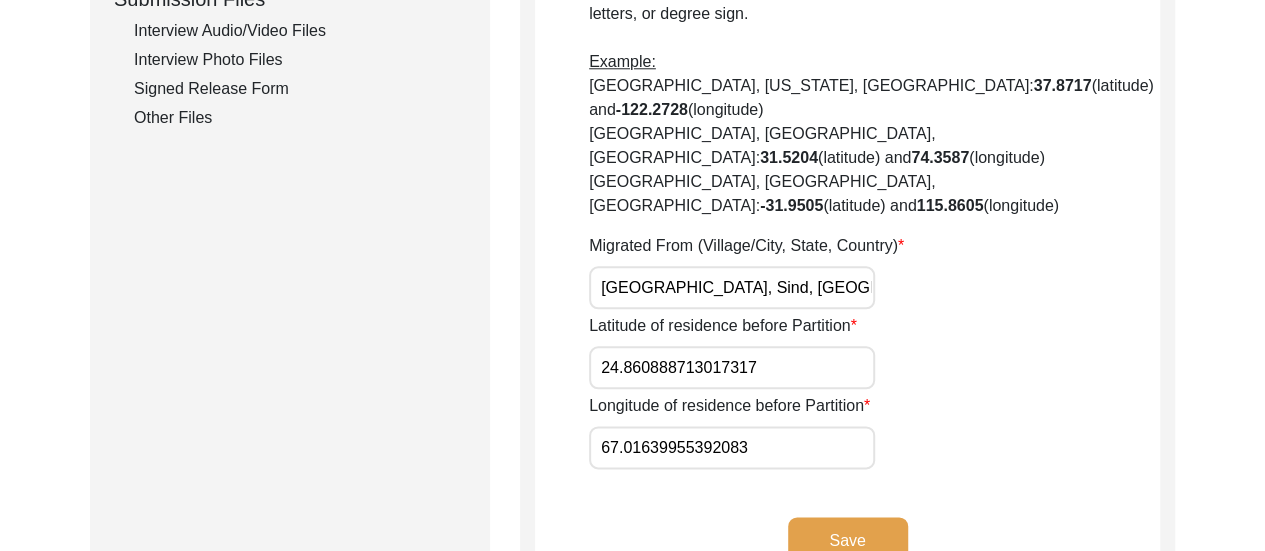 click on "Save" 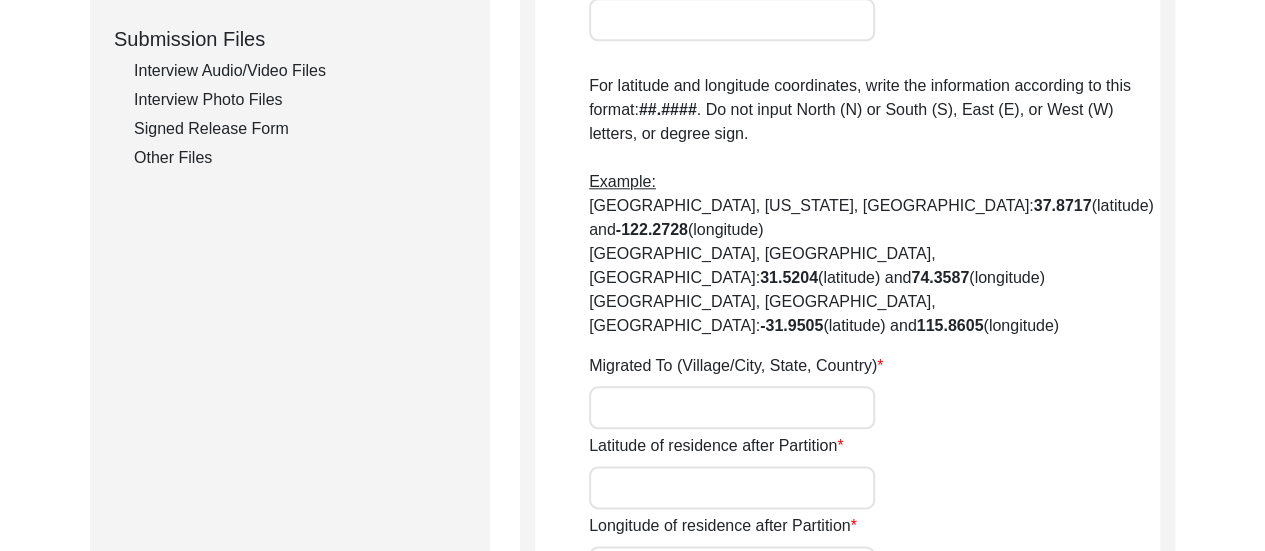 type on "Yes" 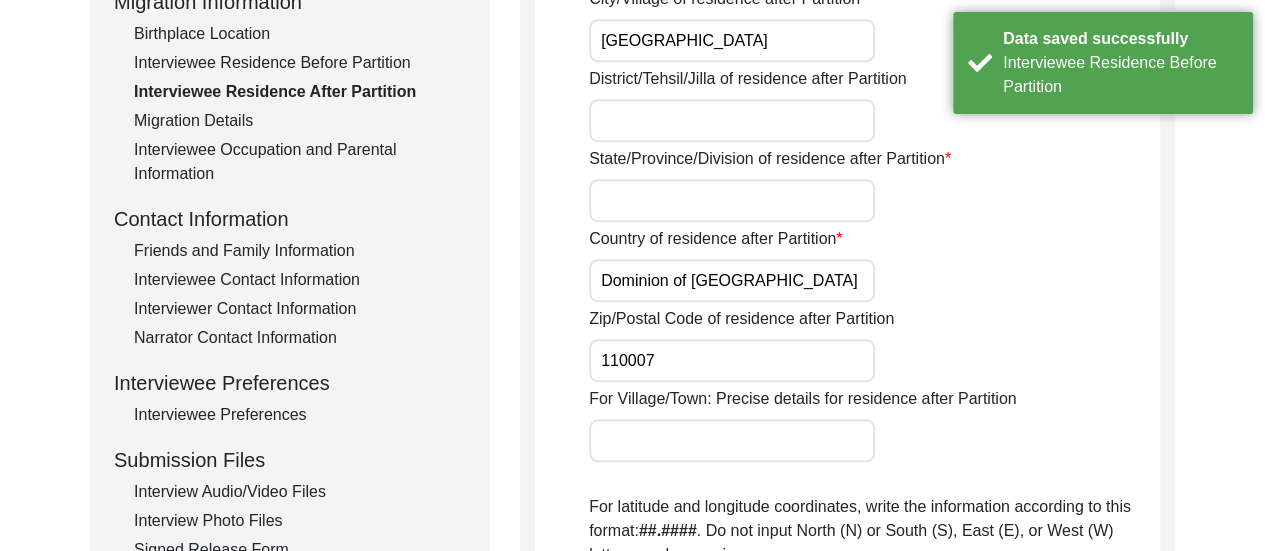 scroll, scrollTop: 454, scrollLeft: 0, axis: vertical 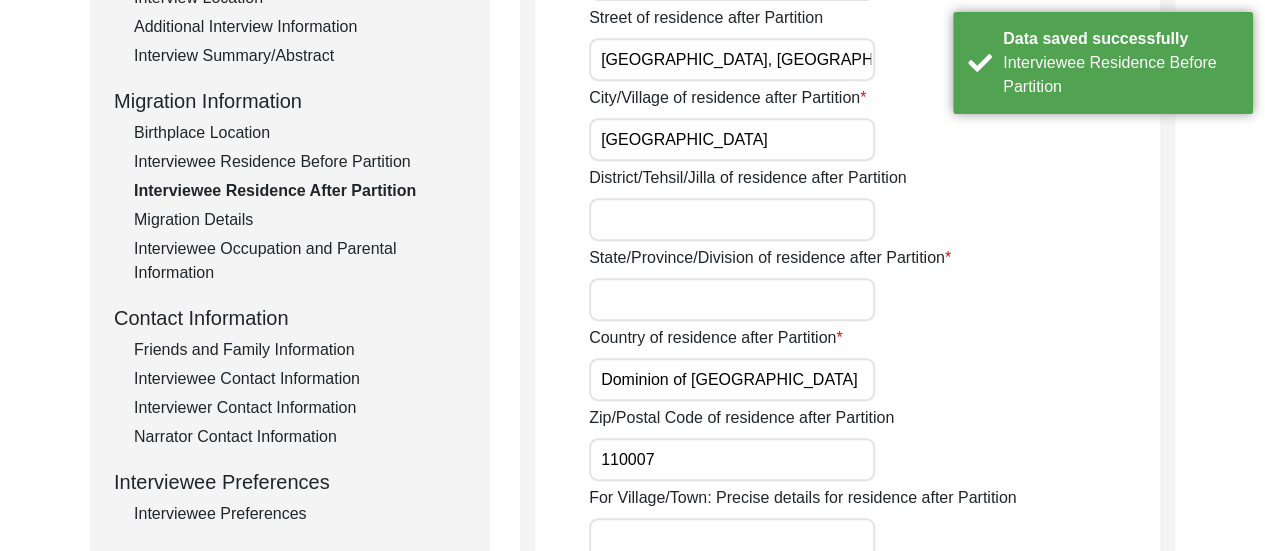 click on "Birthplace Location" 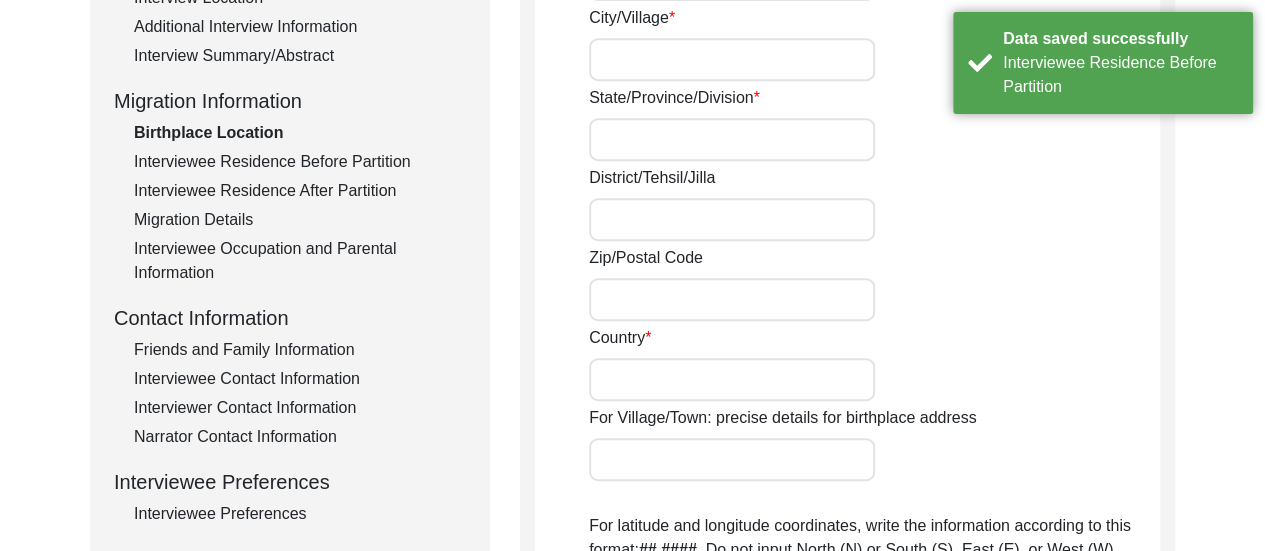 type on "[GEOGRAPHIC_DATA]" 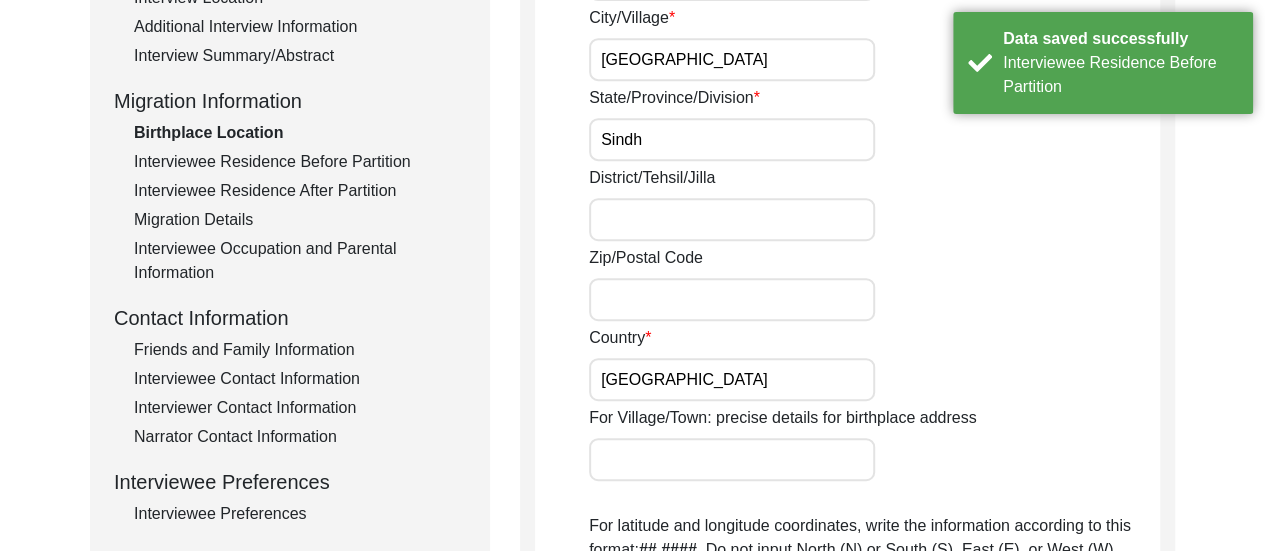 scroll, scrollTop: 494, scrollLeft: 0, axis: vertical 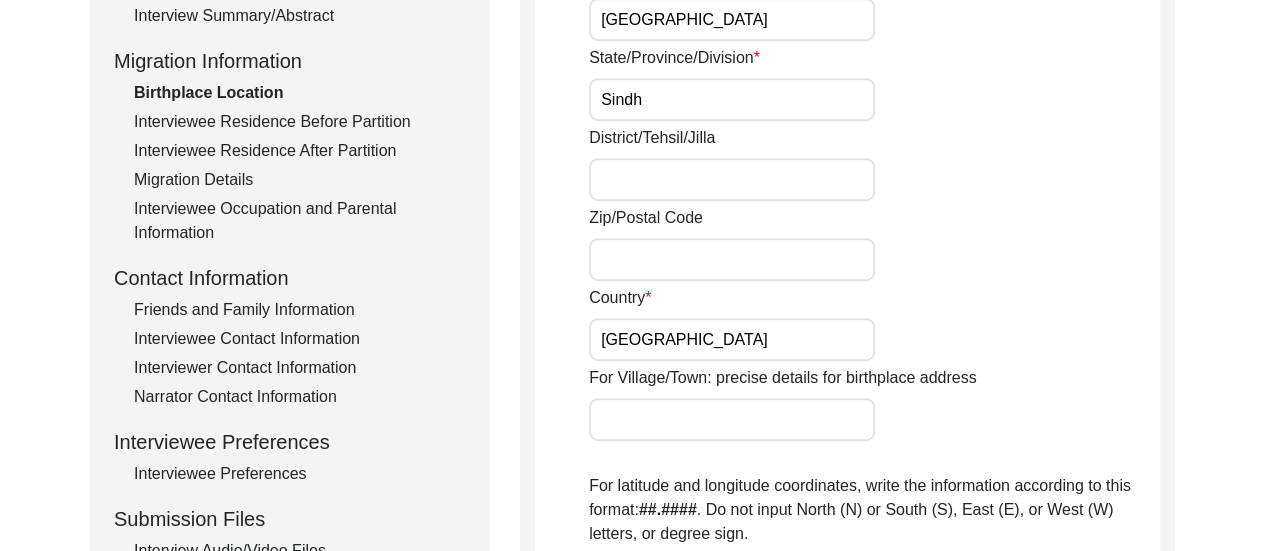 click on "Sindh" at bounding box center [732, 99] 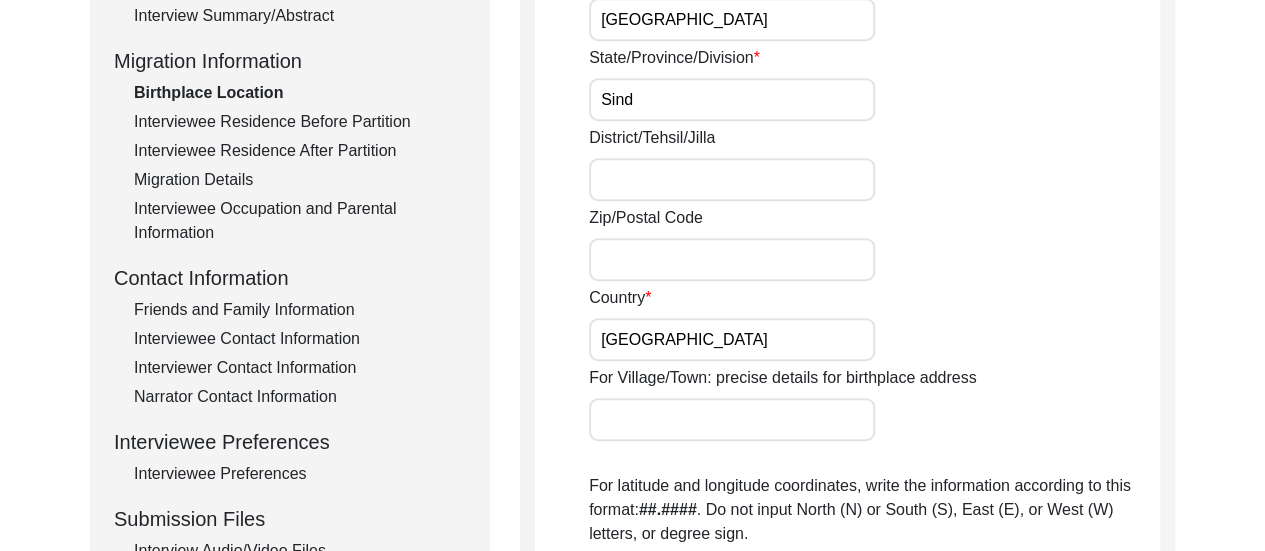 type on "Sind" 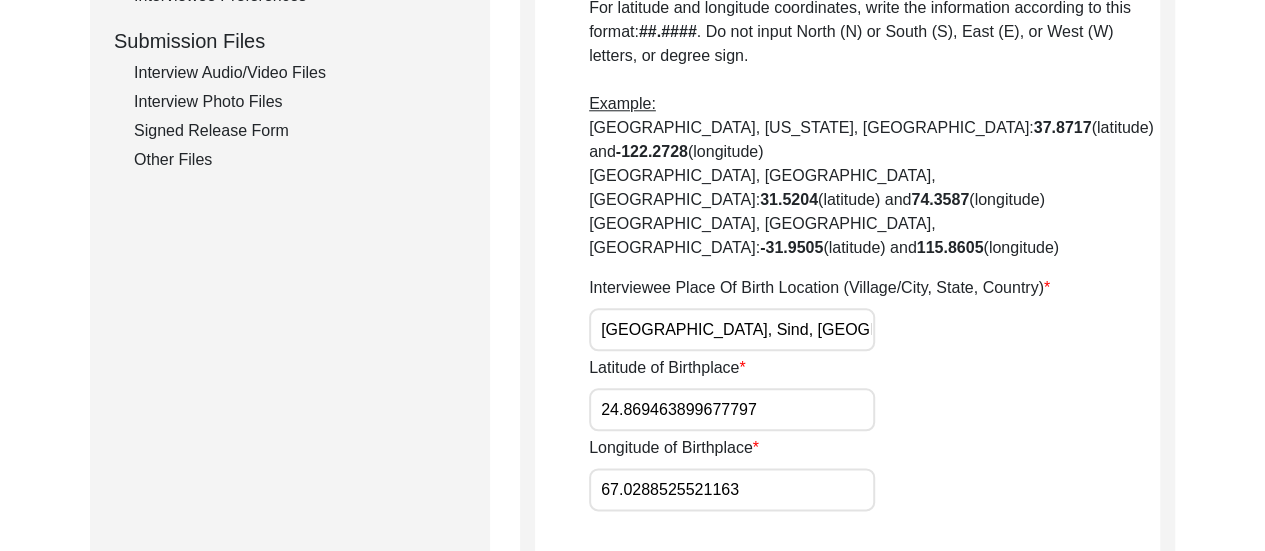 scroll, scrollTop: 974, scrollLeft: 0, axis: vertical 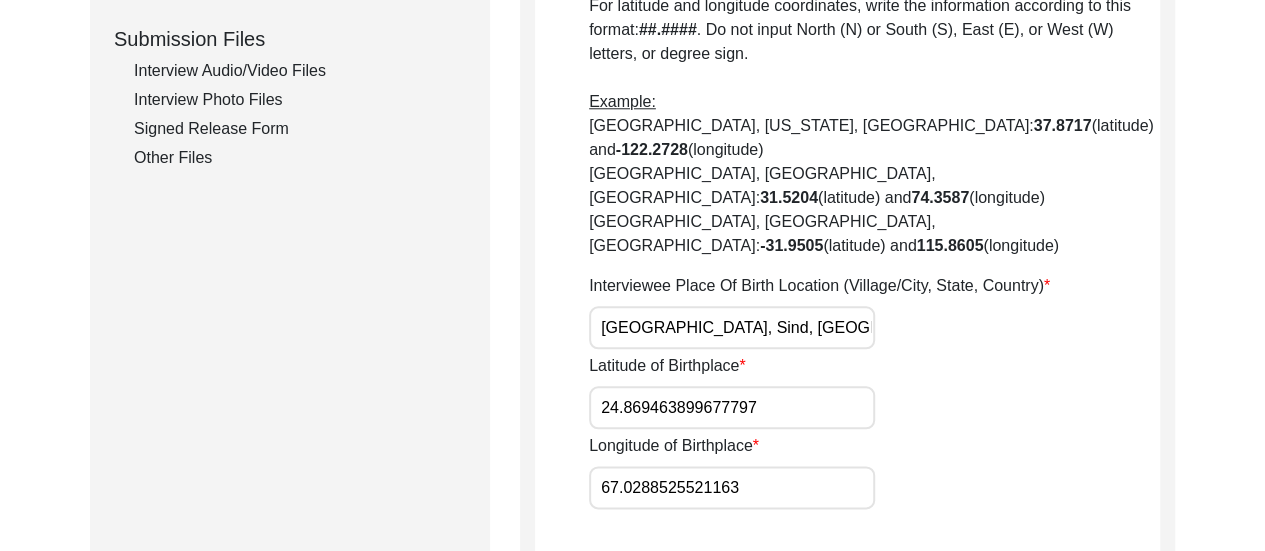 click on "24.869463899677797" at bounding box center (732, 407) 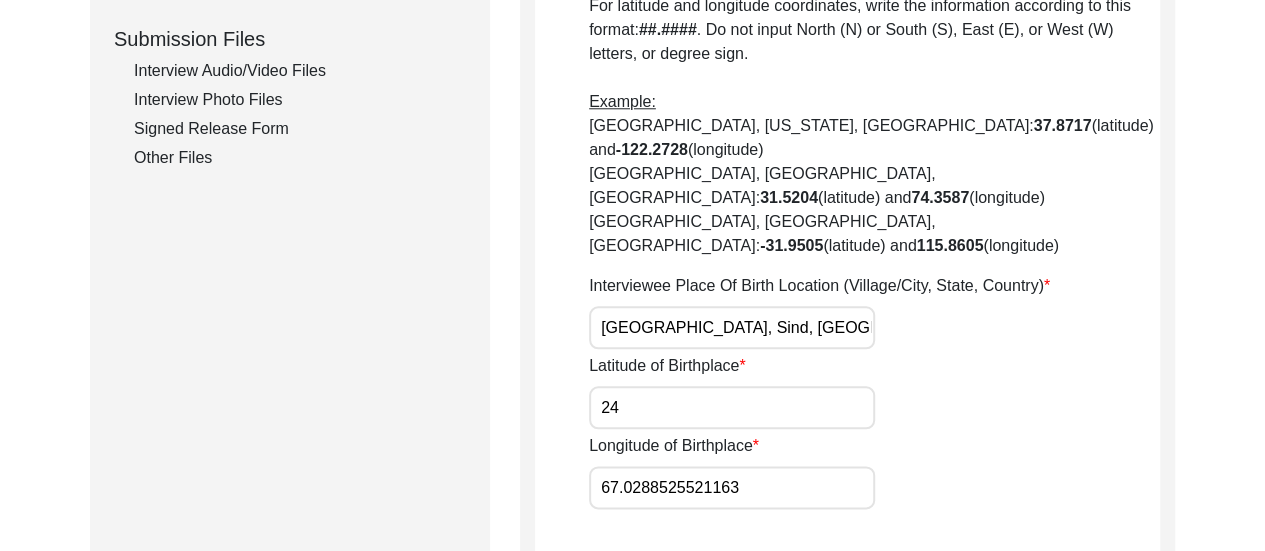 type on "2" 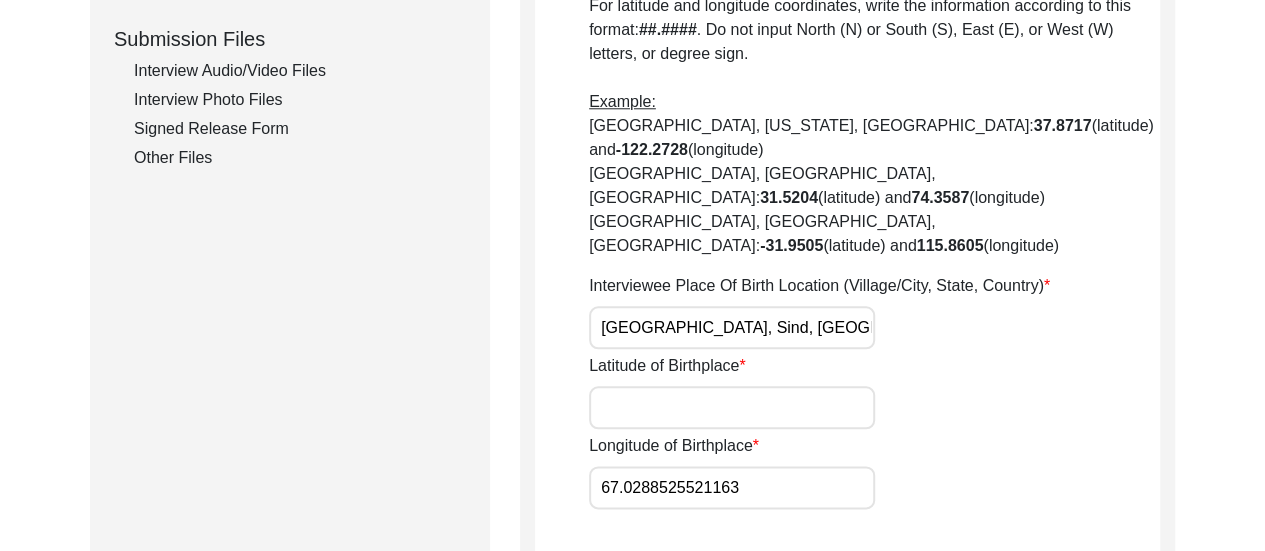 paste on "67.01639955392083" 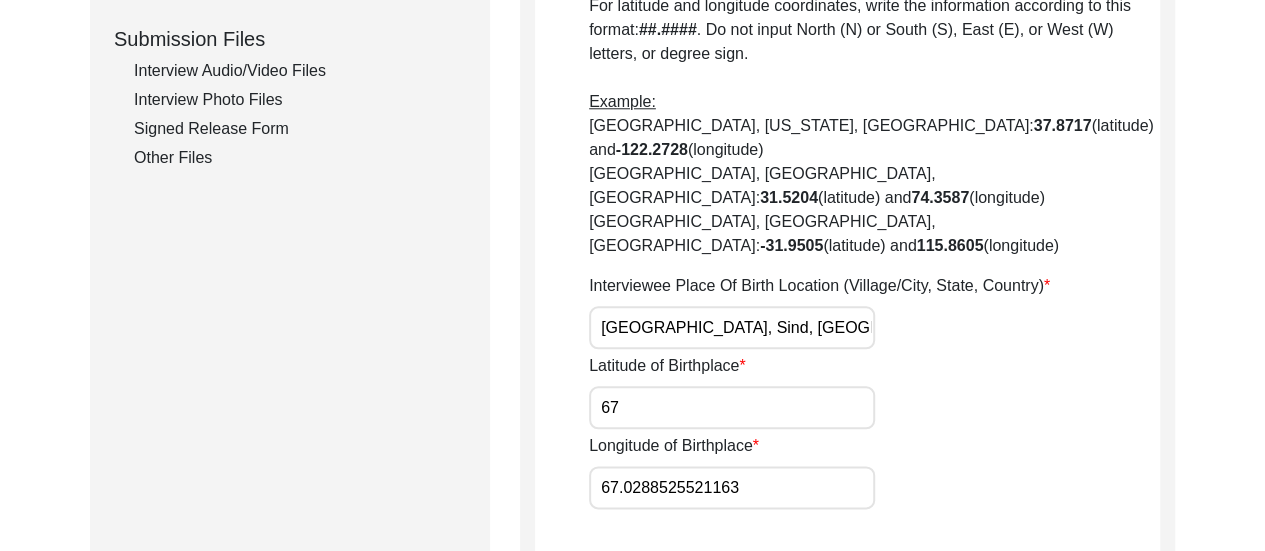 type on "6" 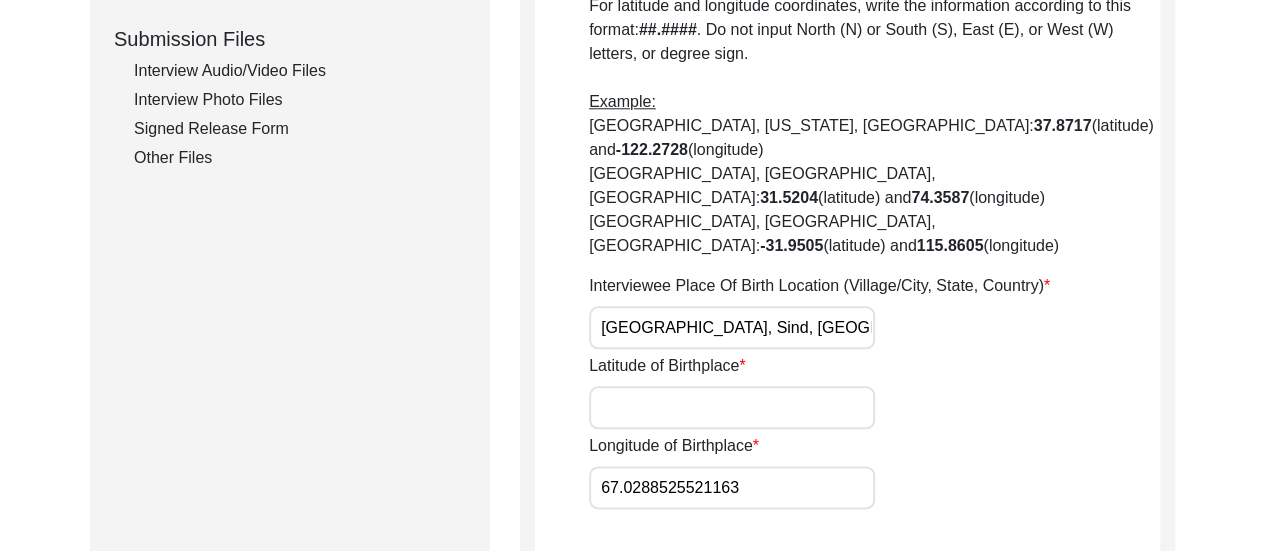 type 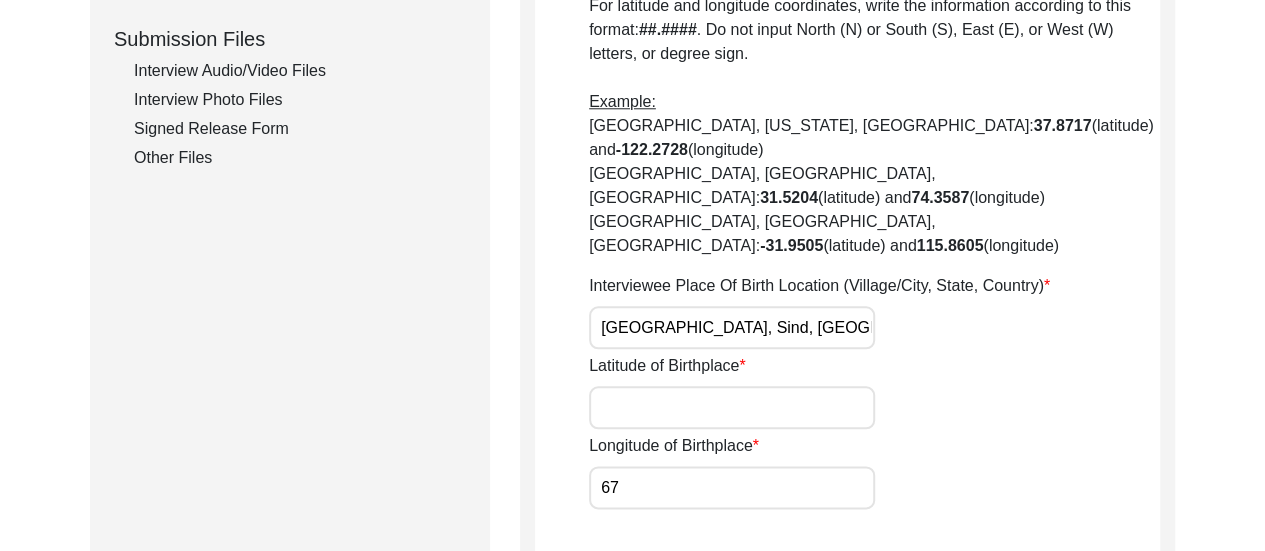 type on "6" 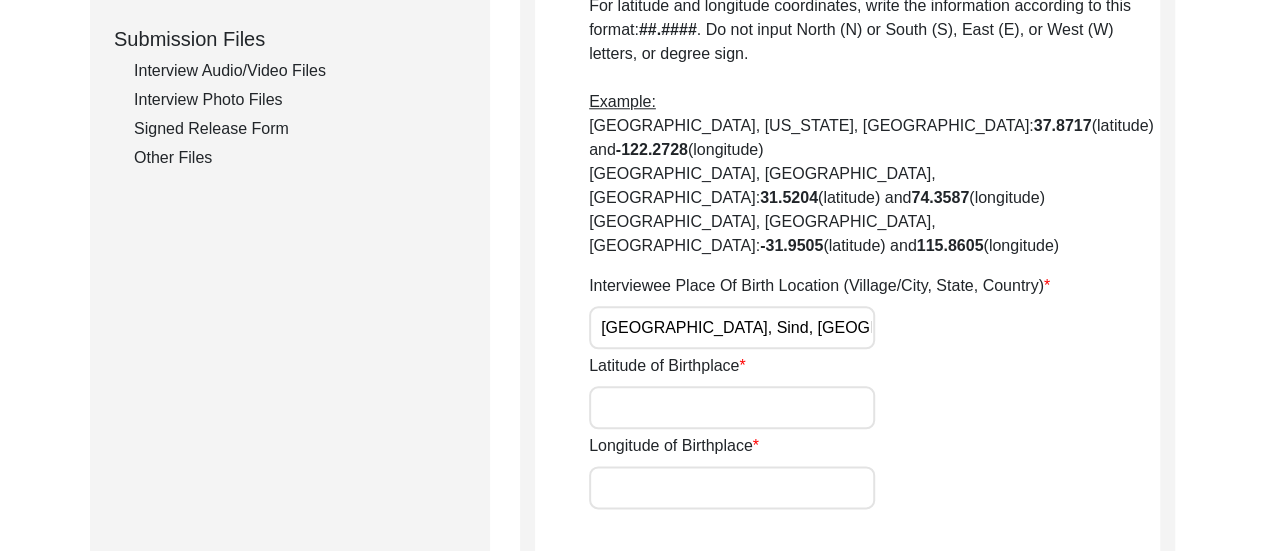 type 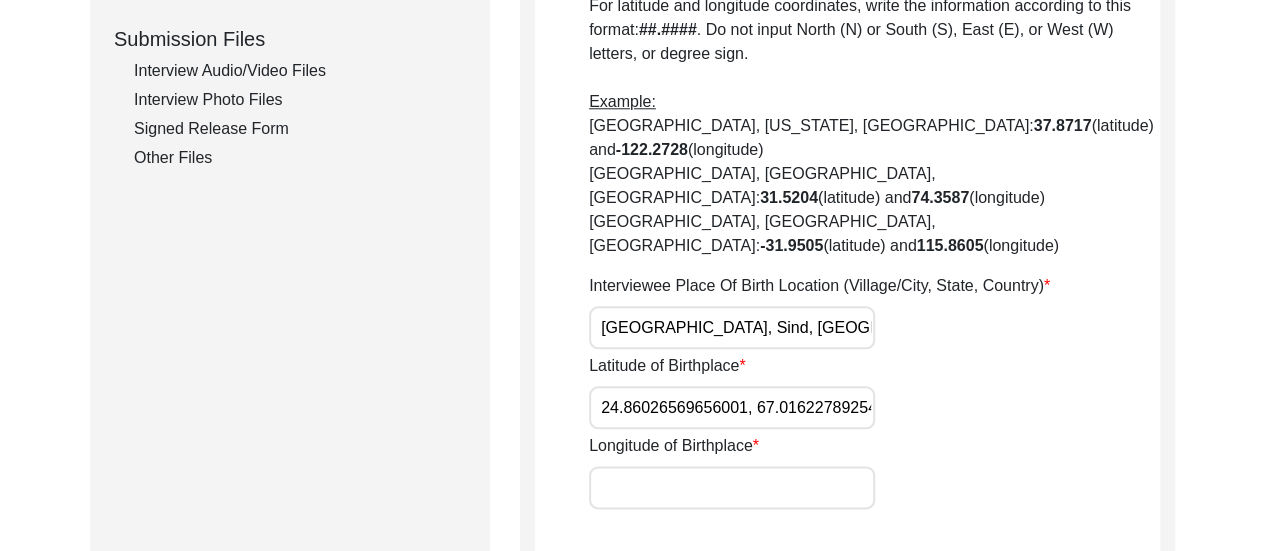 scroll, scrollTop: 0, scrollLeft: 32, axis: horizontal 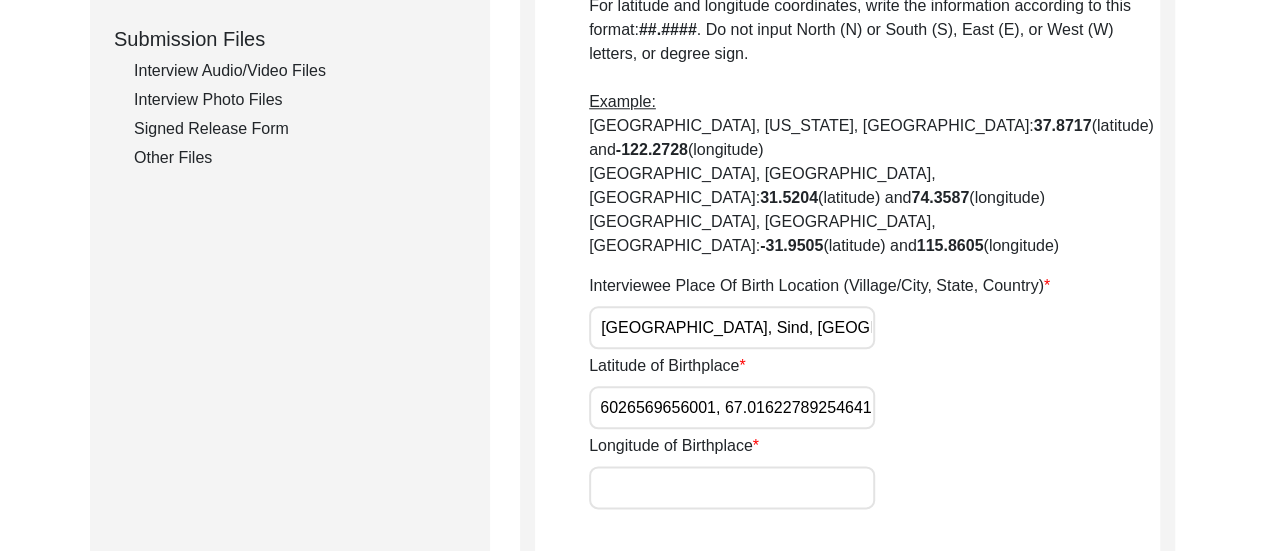 drag, startPoint x: 721, startPoint y: 342, endPoint x: 832, endPoint y: 335, distance: 111.220505 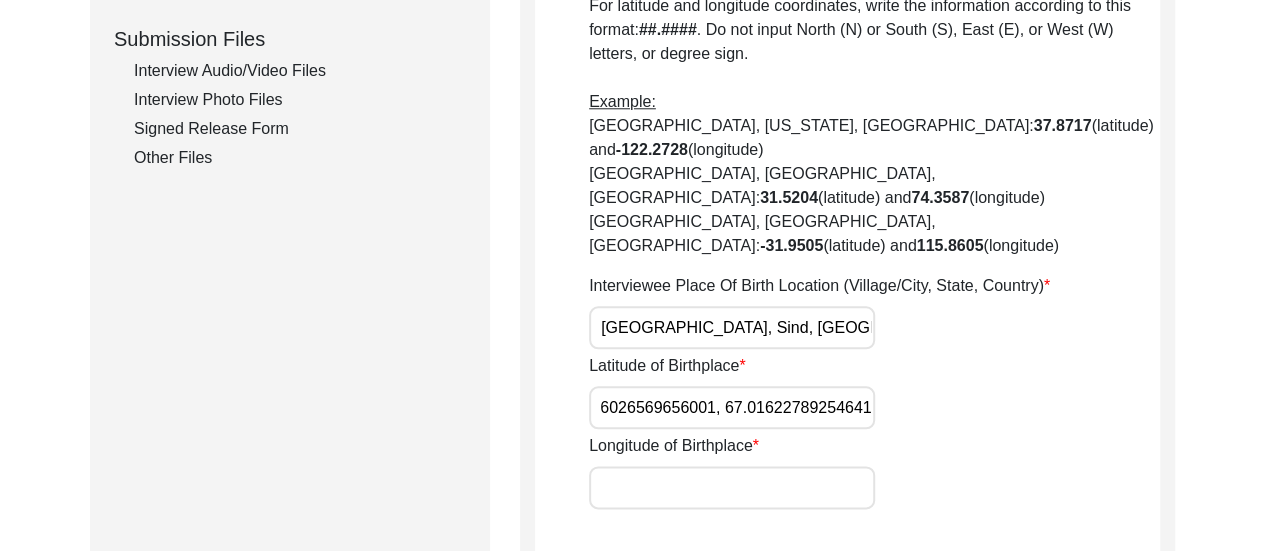 click on "24.86026569656001, 67.01622789254641" at bounding box center (732, 407) 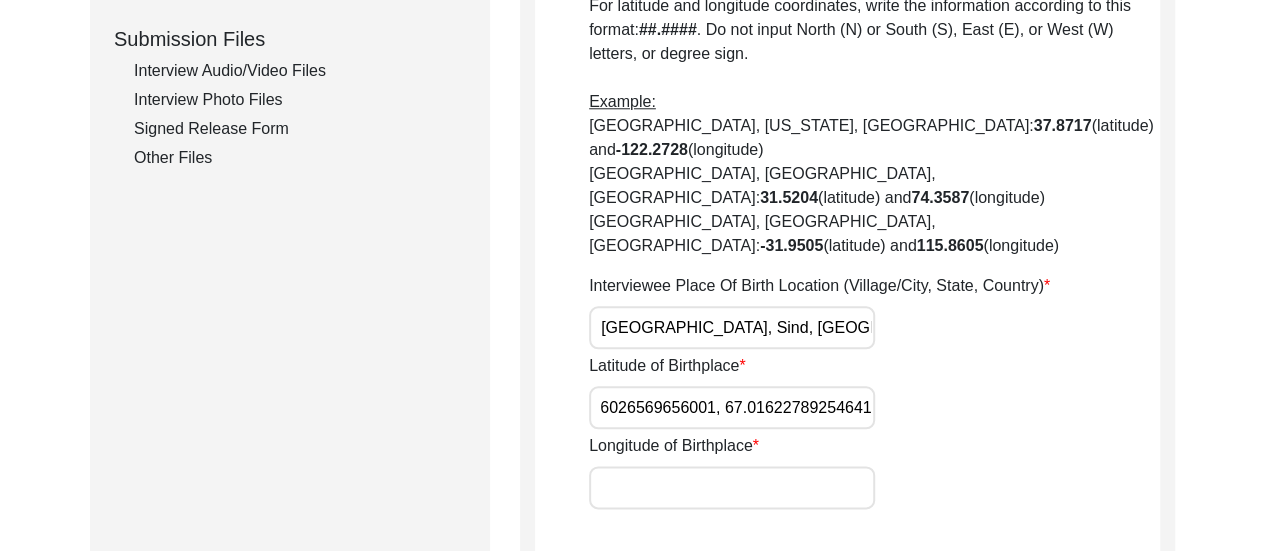 drag, startPoint x: 724, startPoint y: 337, endPoint x: 875, endPoint y: 342, distance: 151.08276 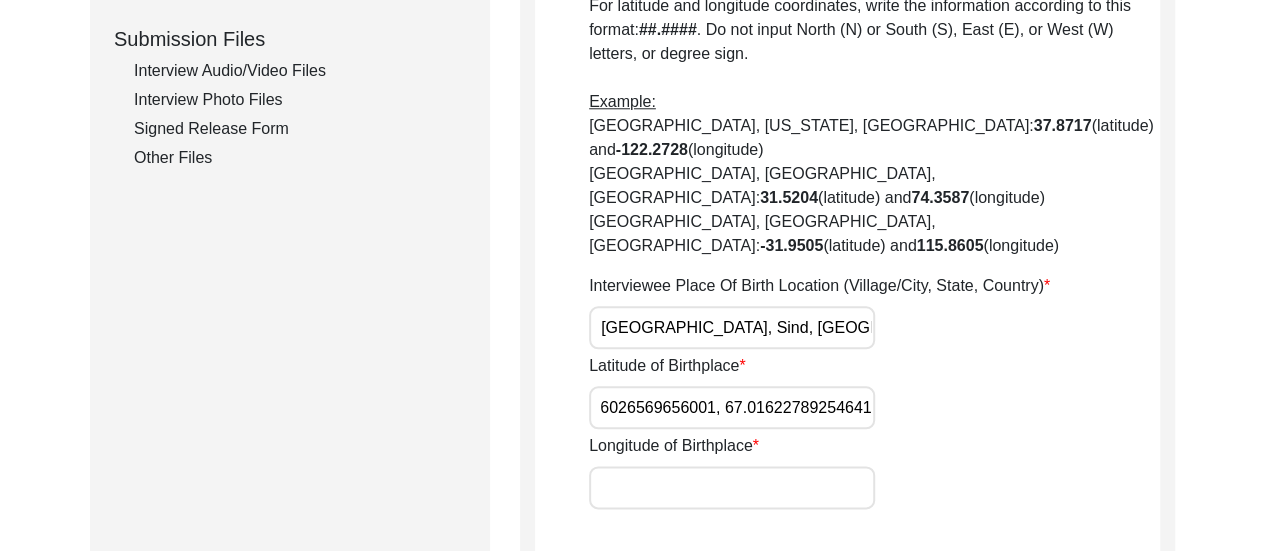 click on "Latitude of Birthplace [GEOGRAPHIC_DATA]" 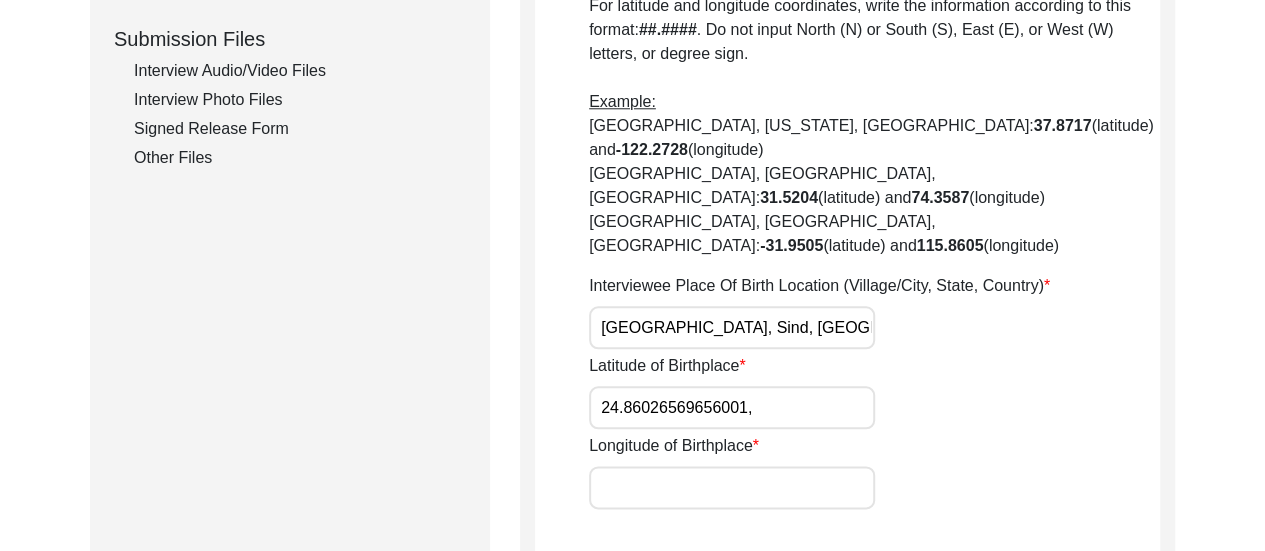 scroll, scrollTop: 0, scrollLeft: 0, axis: both 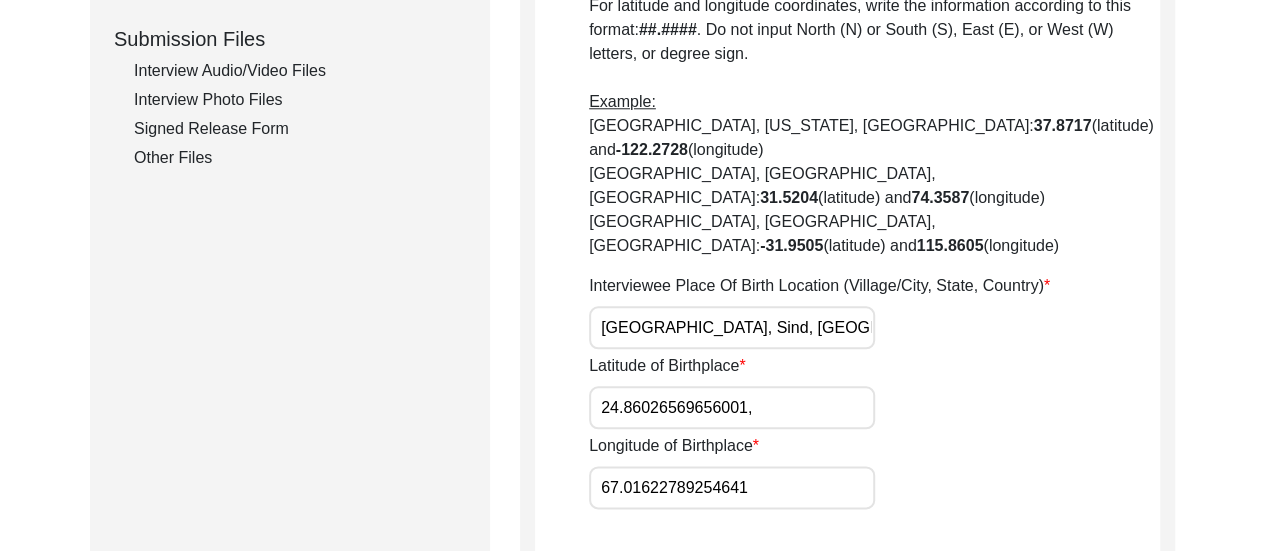 type on "67.01622789254641" 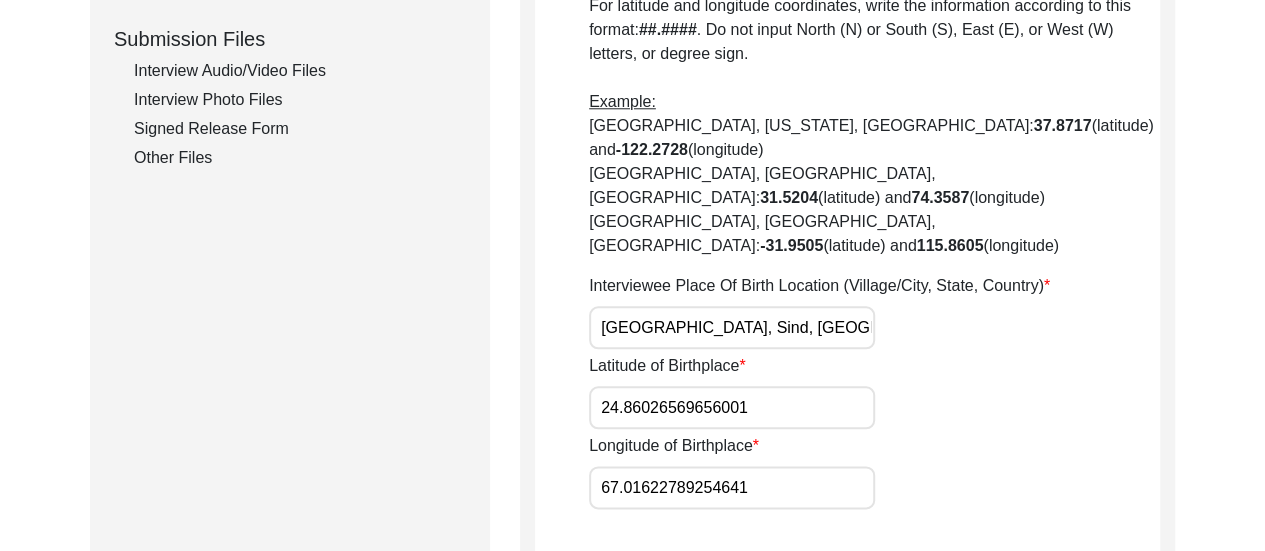 type on "24.86026569656001" 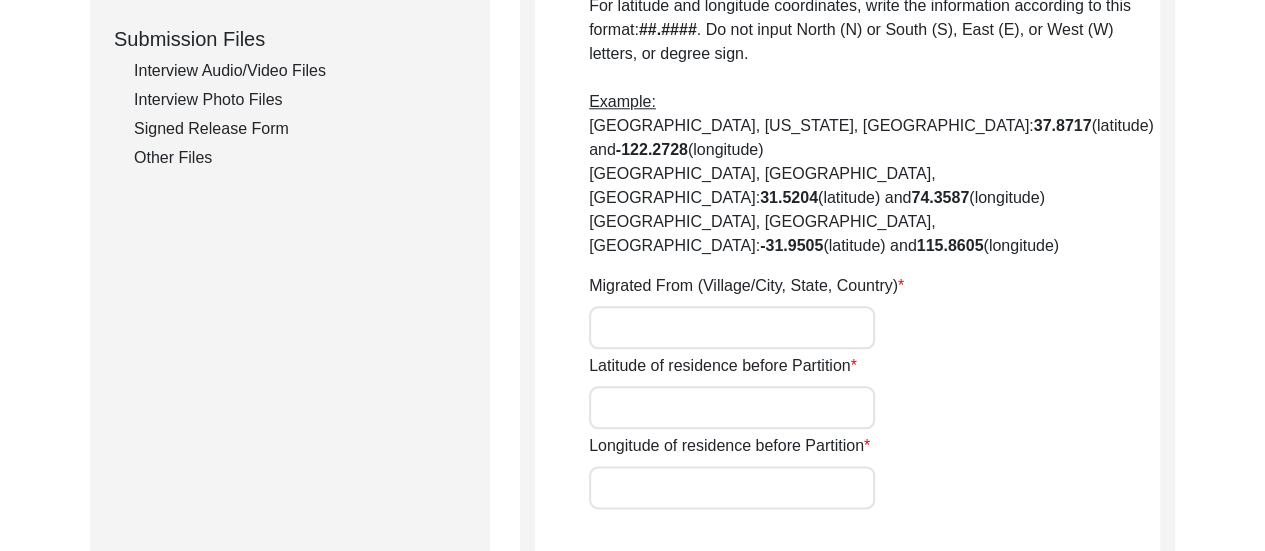 type on "[GEOGRAPHIC_DATA]" 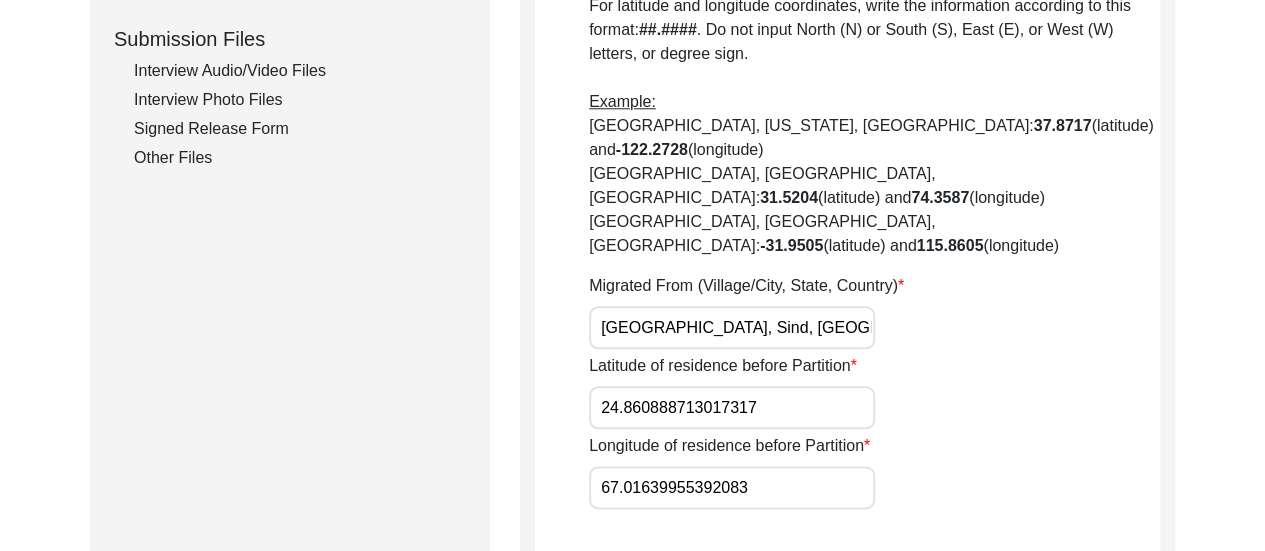 click on "Migrated From (Village/City, State, Country)" 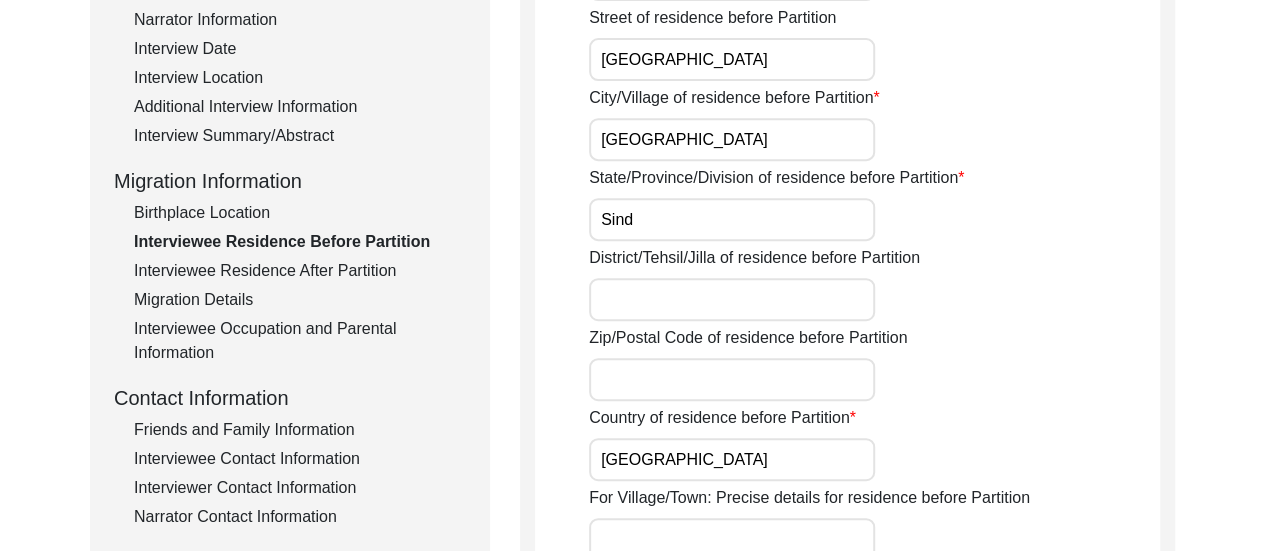 scroll, scrollTop: 334, scrollLeft: 0, axis: vertical 